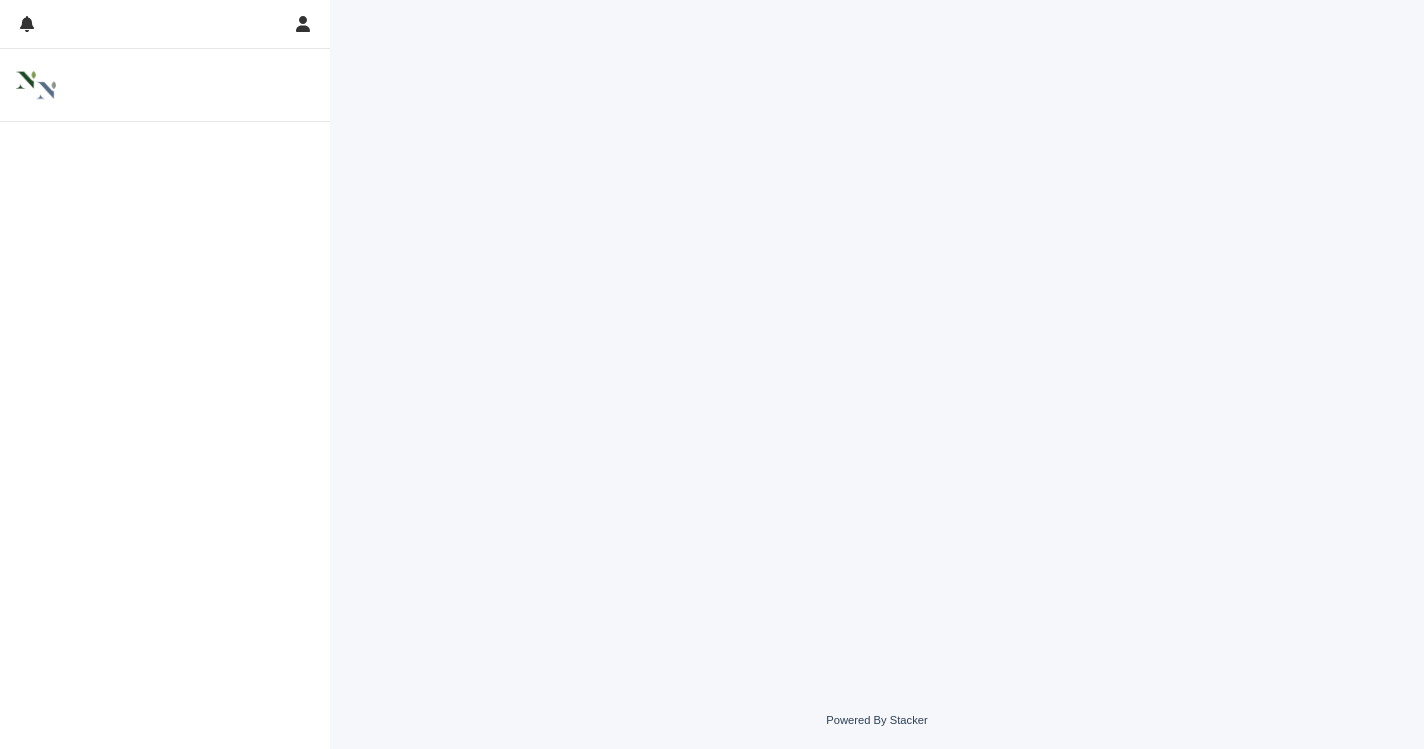 scroll, scrollTop: 0, scrollLeft: 0, axis: both 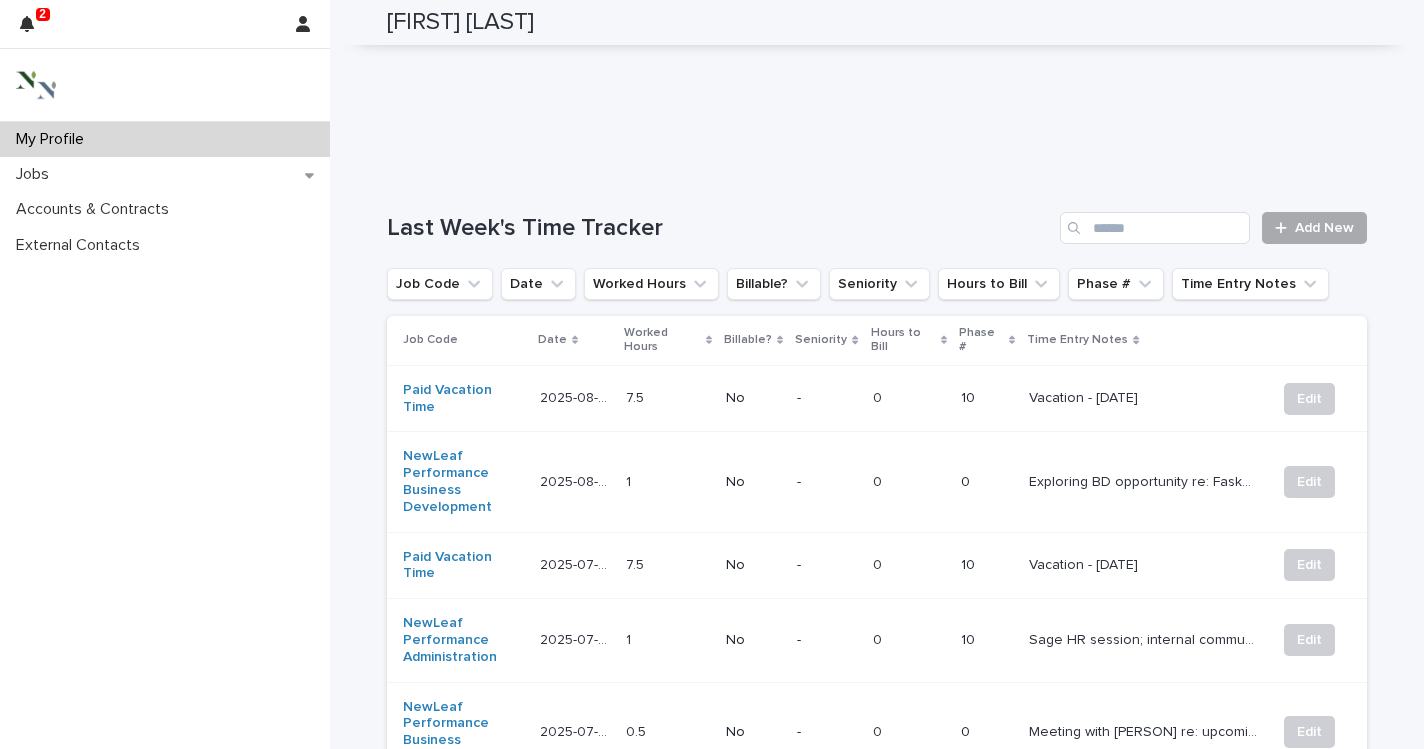click on "Add New" at bounding box center (1314, 228) 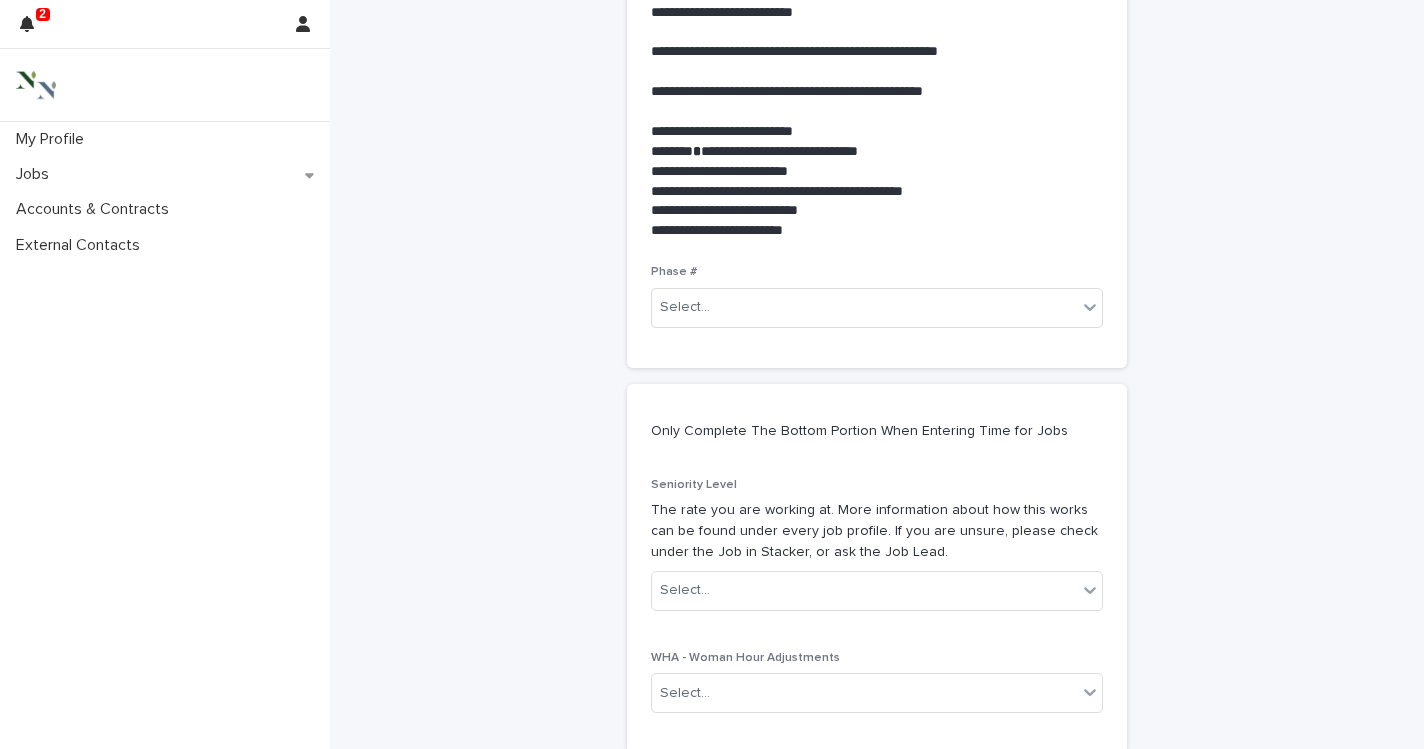 scroll, scrollTop: 0, scrollLeft: 0, axis: both 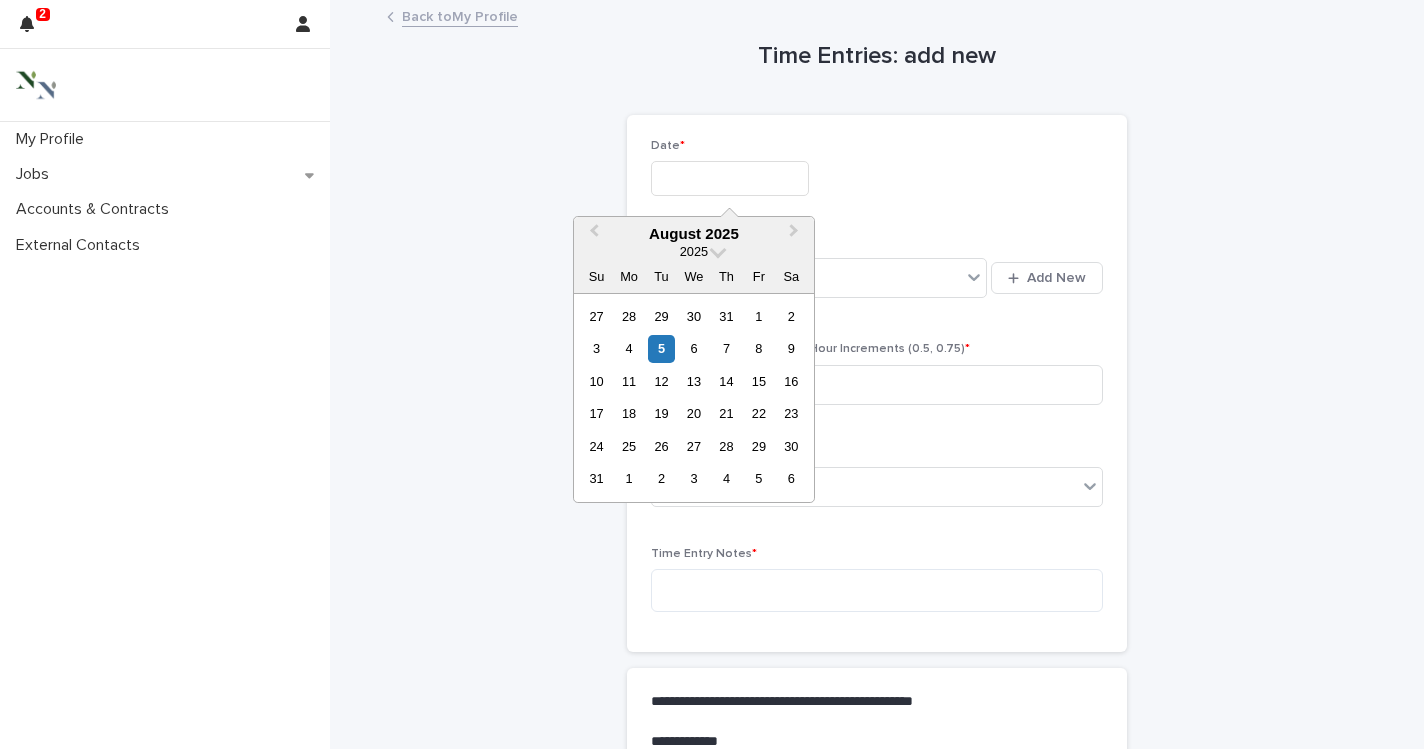 click at bounding box center [730, 178] 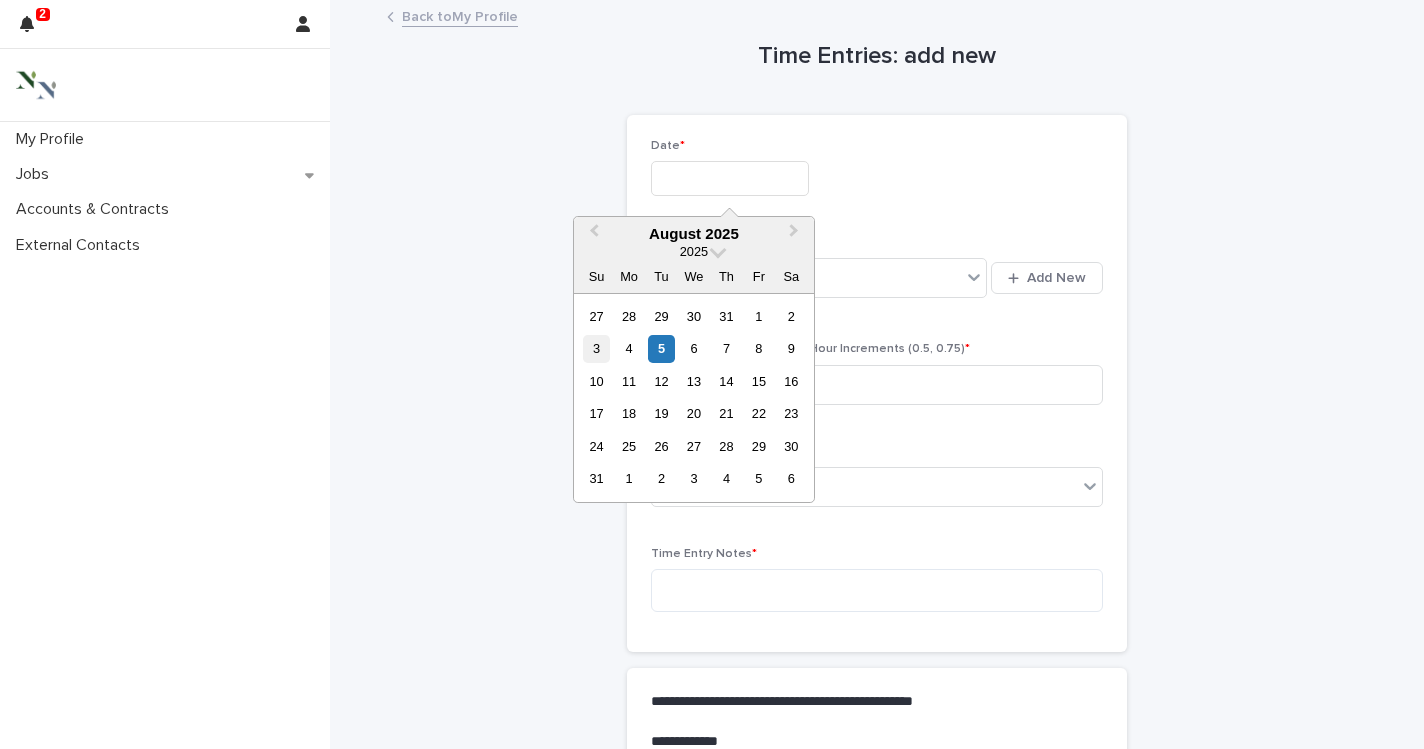 click on "3" at bounding box center (596, 348) 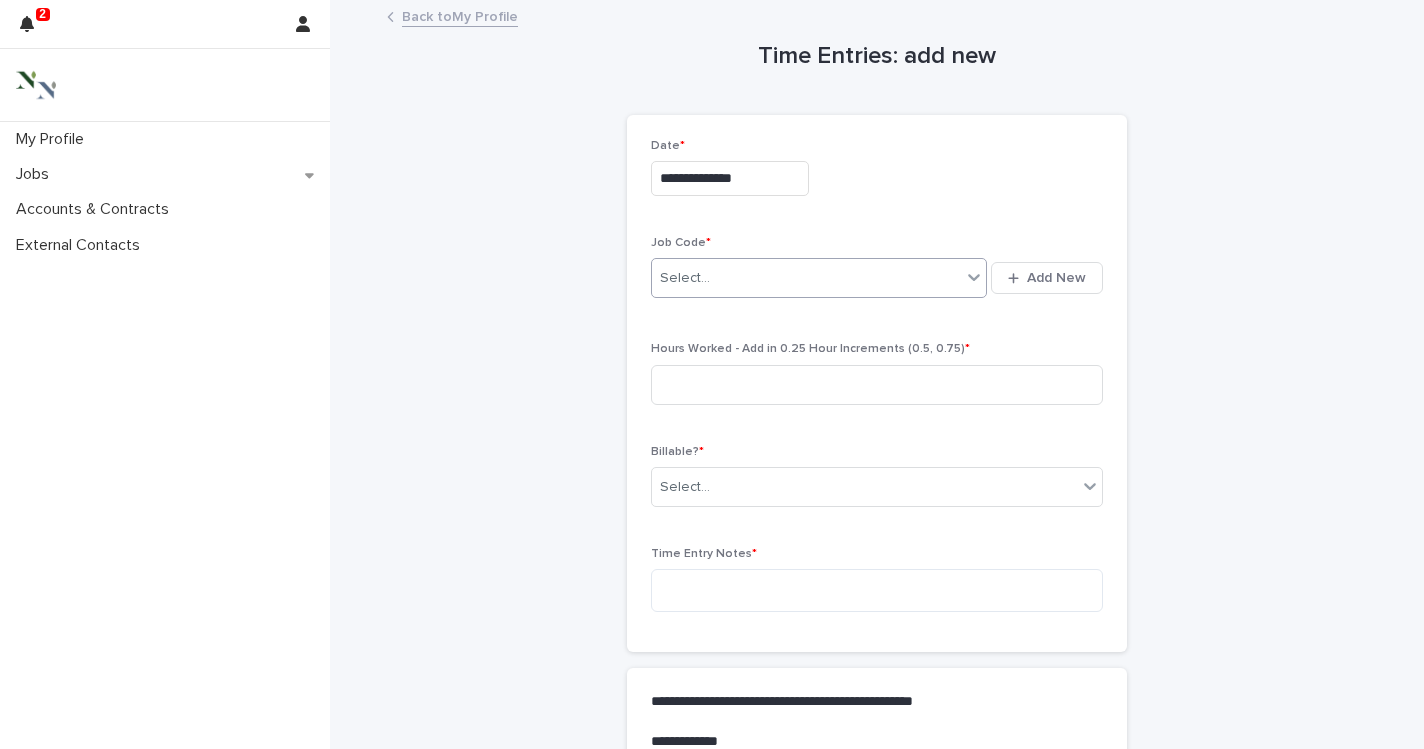 click on "Select..." at bounding box center (806, 278) 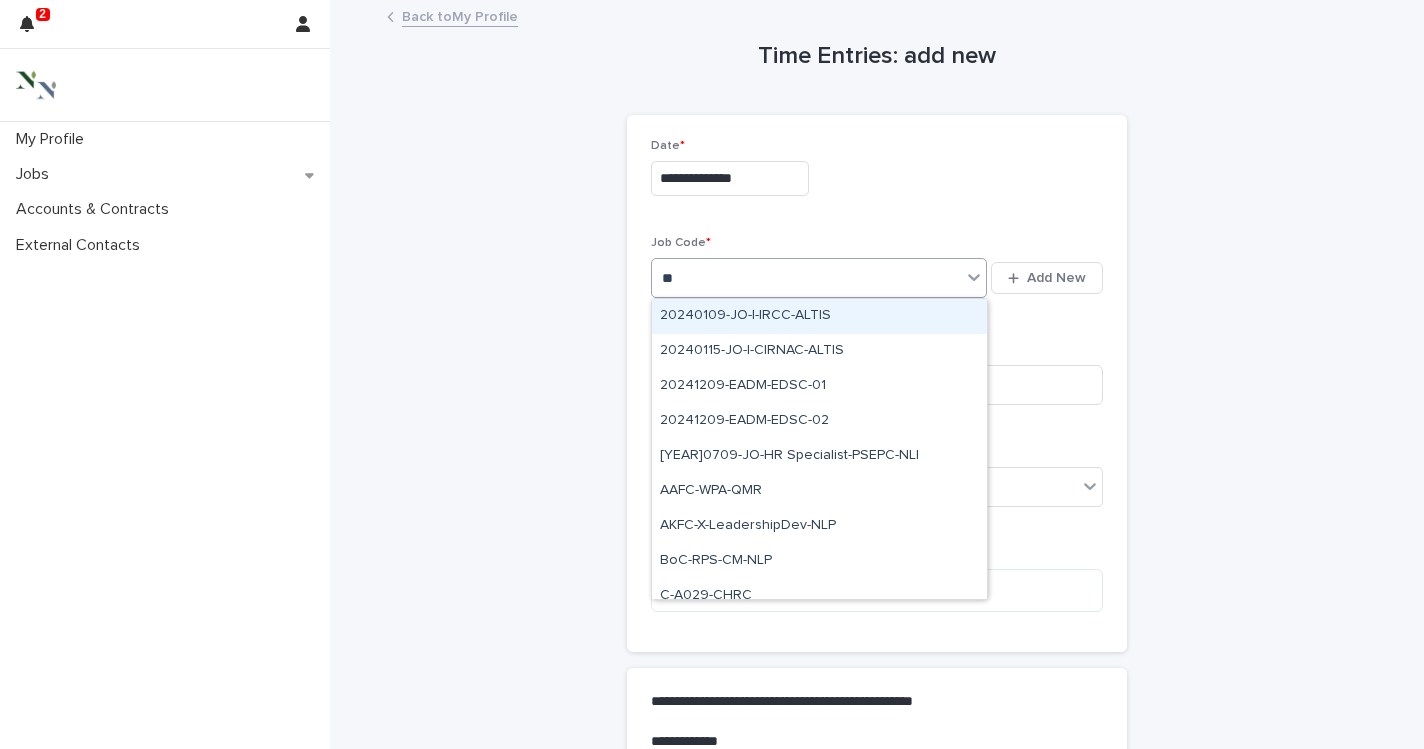 type on "***" 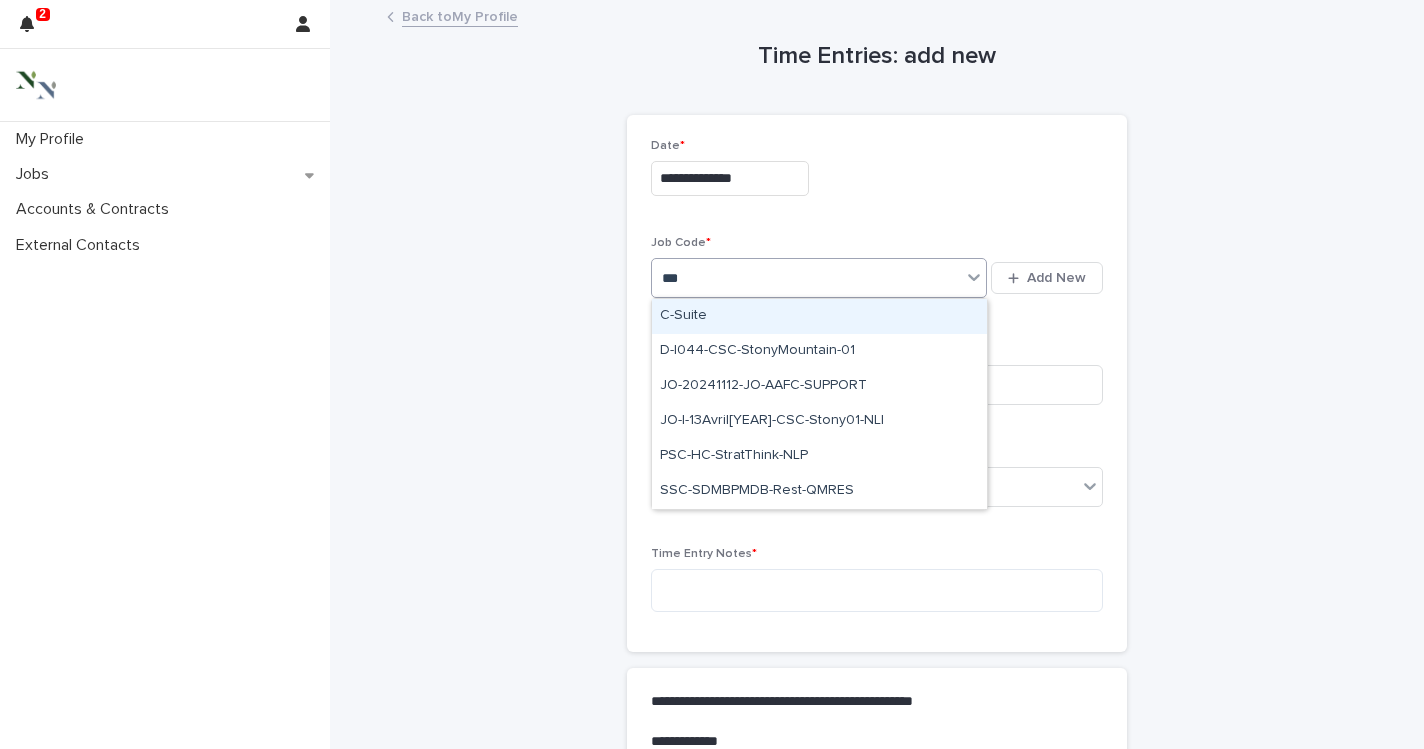 click on "C-Suite" at bounding box center (819, 316) 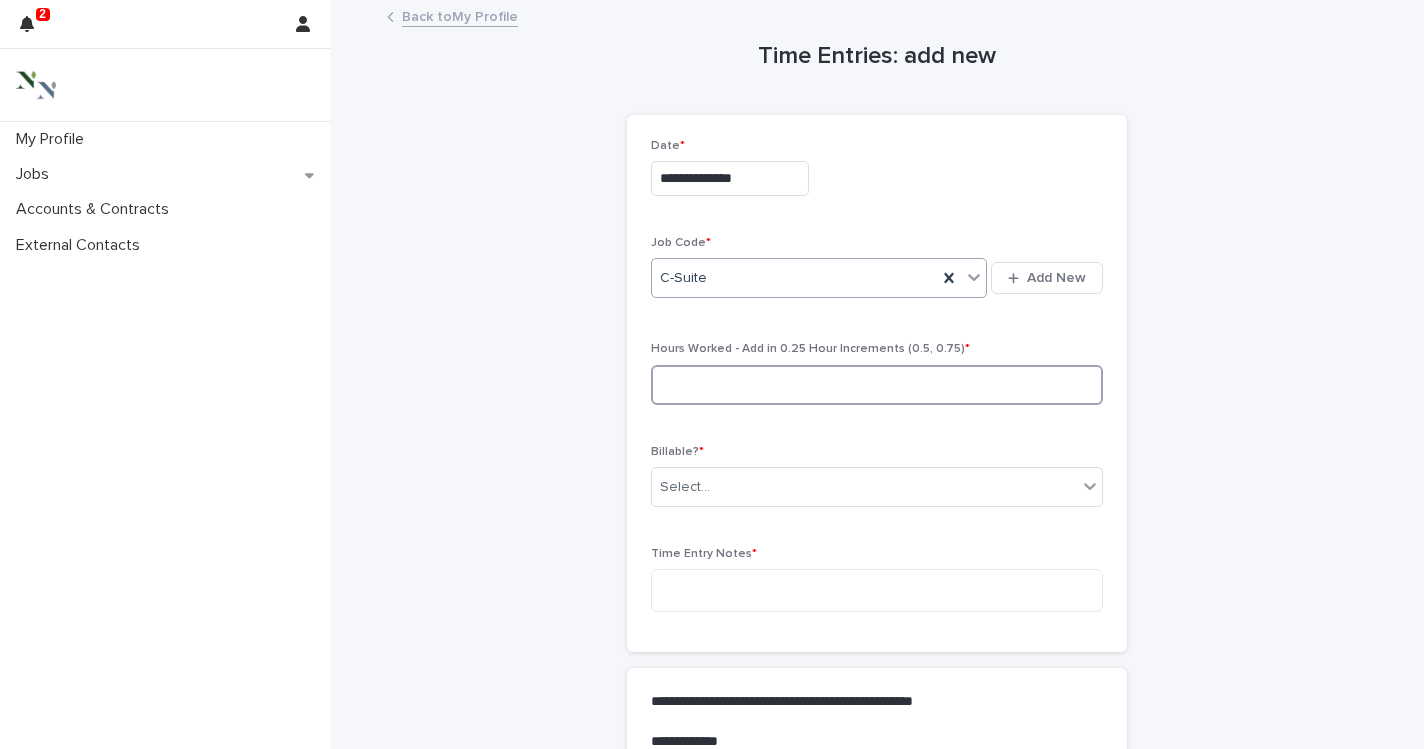 click at bounding box center (877, 385) 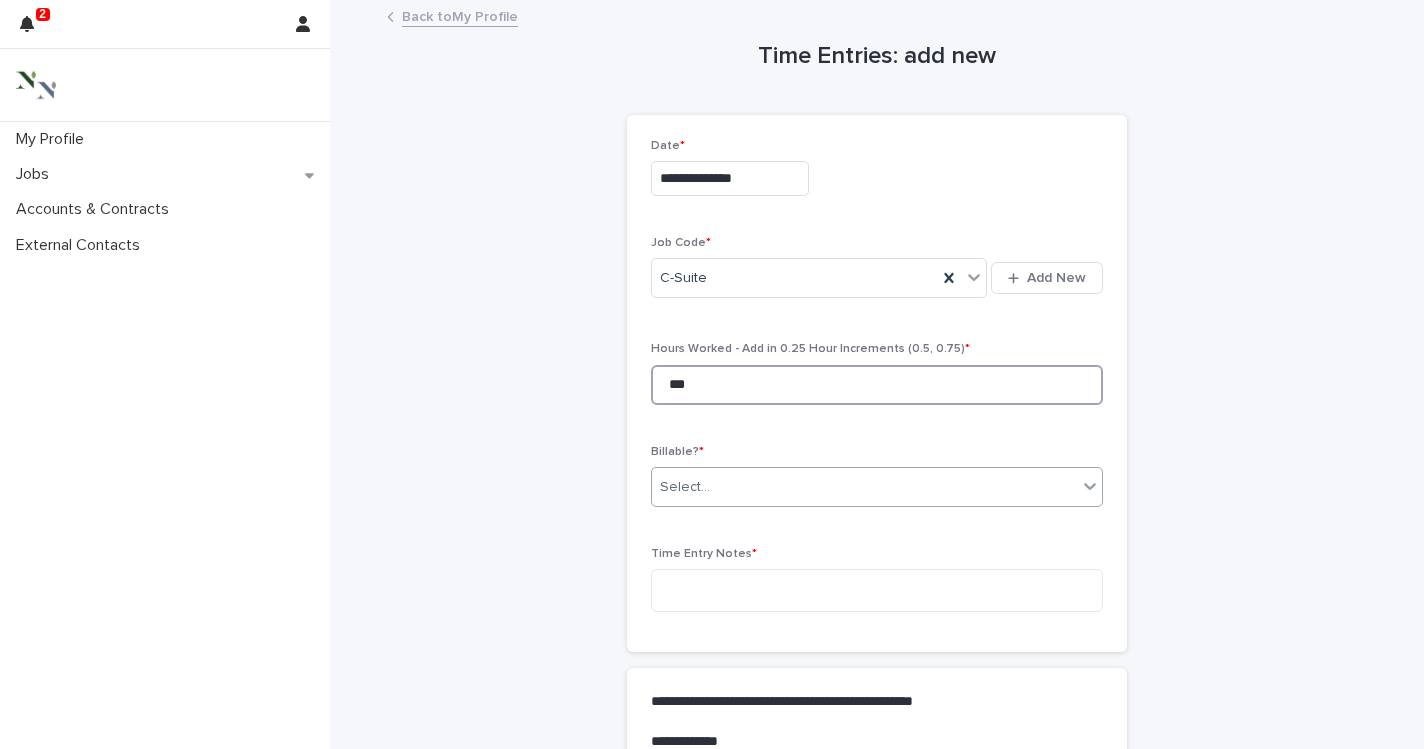 type on "***" 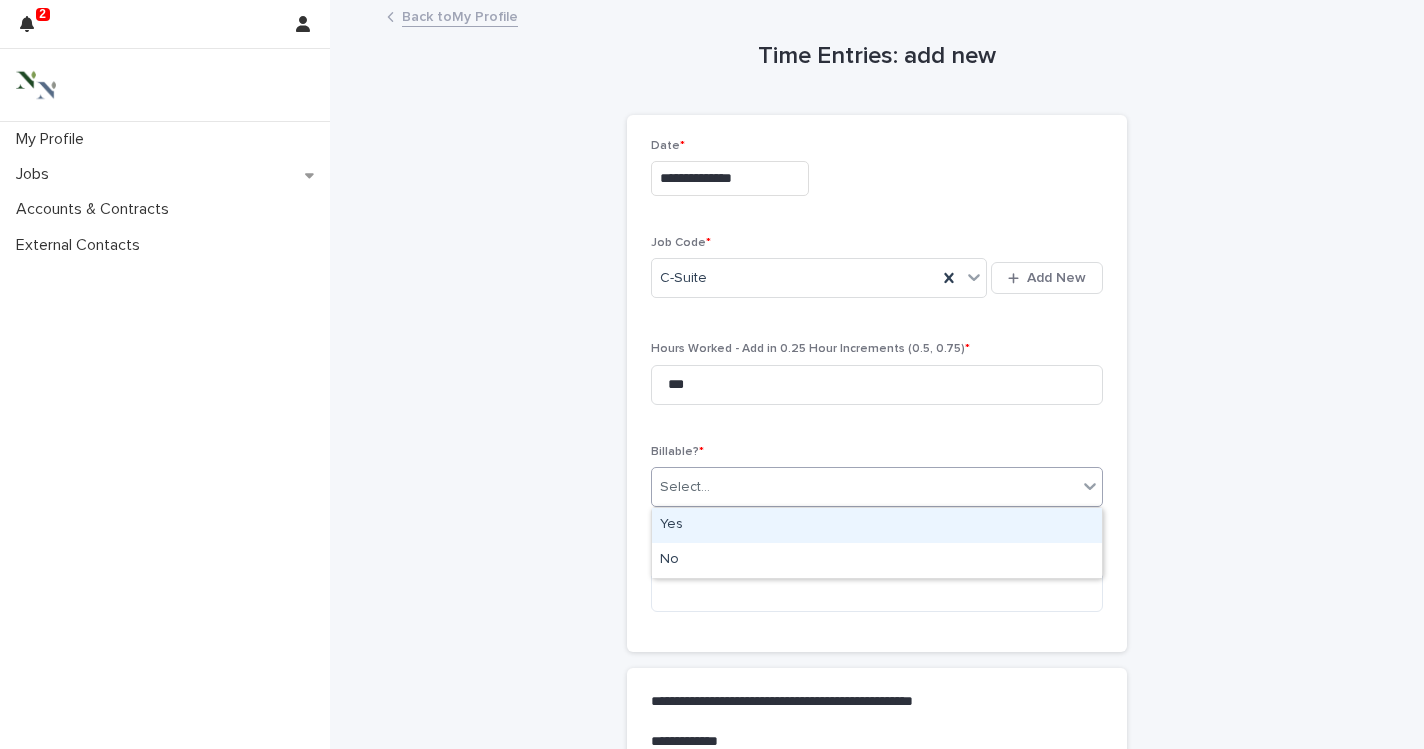 click on "Select..." at bounding box center (864, 487) 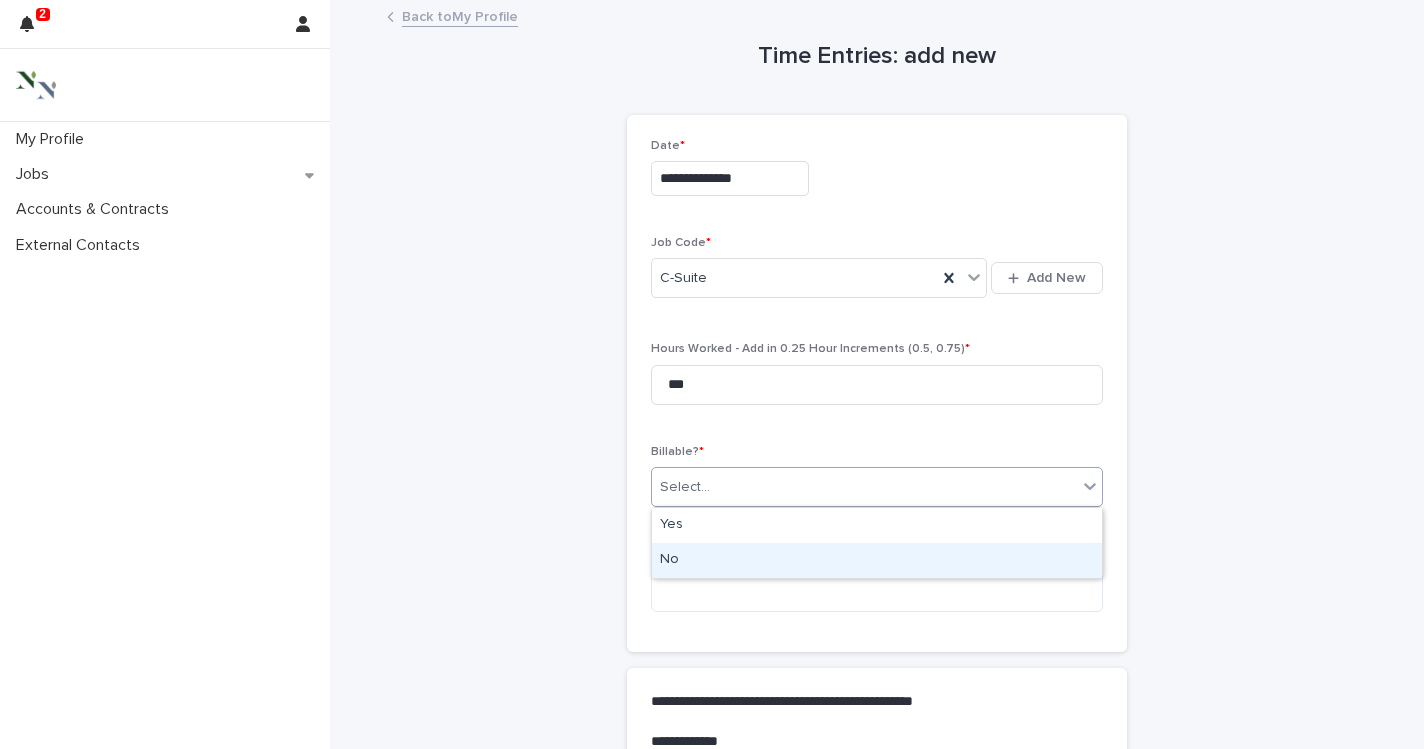 click on "No" at bounding box center [877, 560] 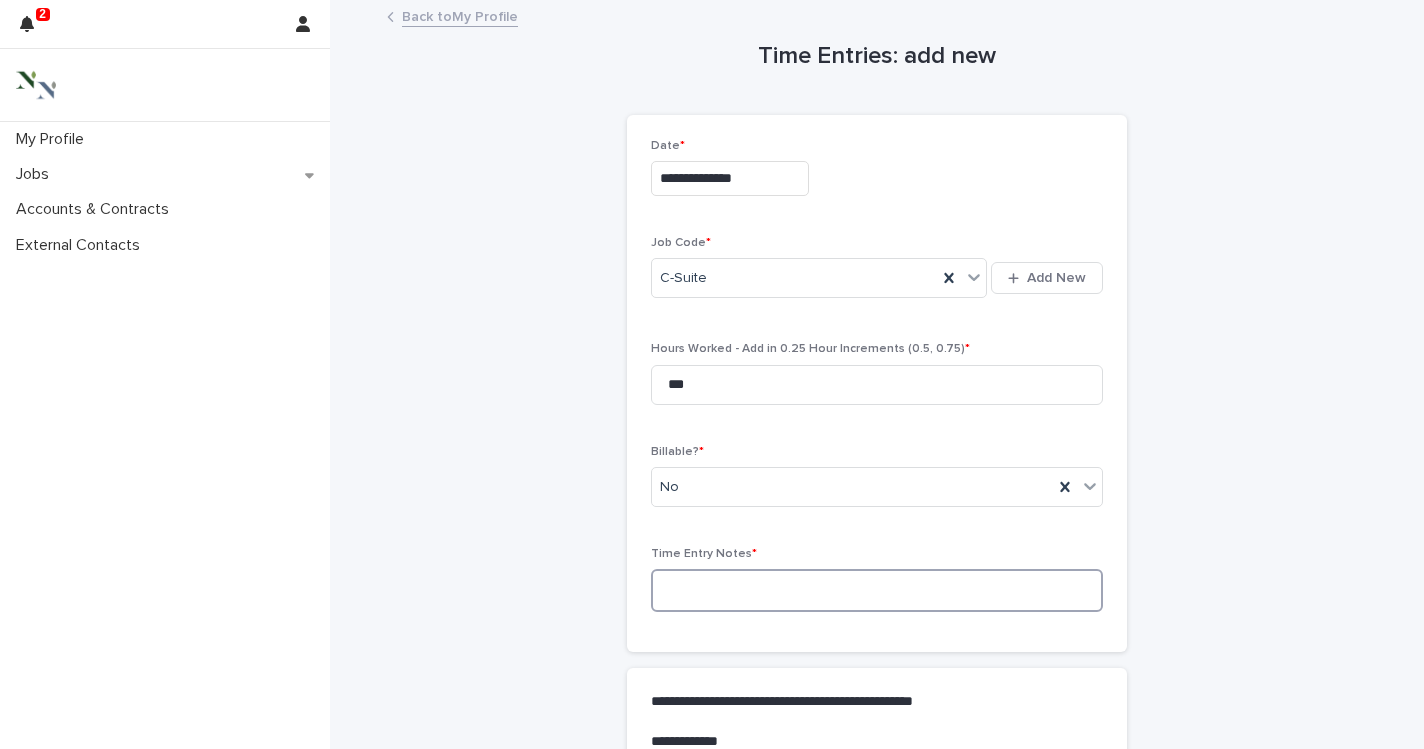 click at bounding box center (877, 590) 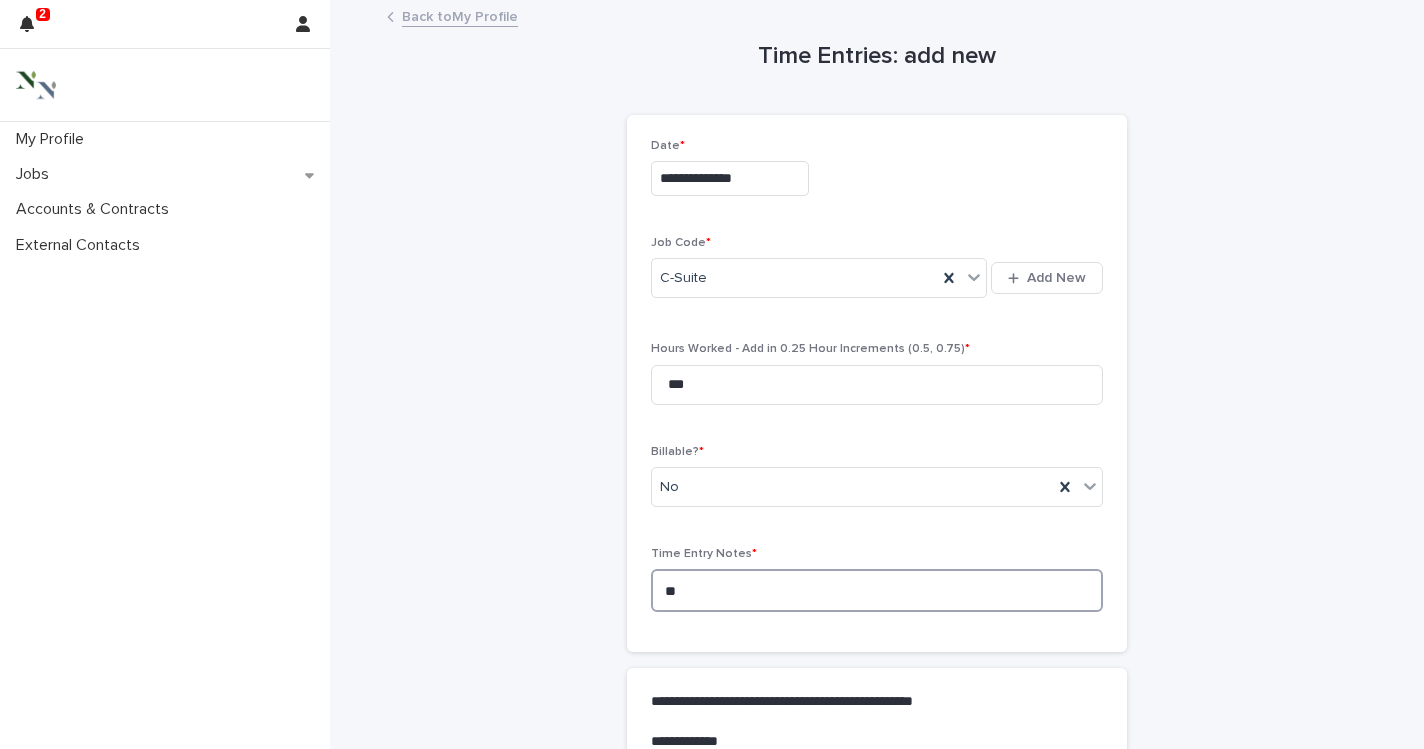 type on "*" 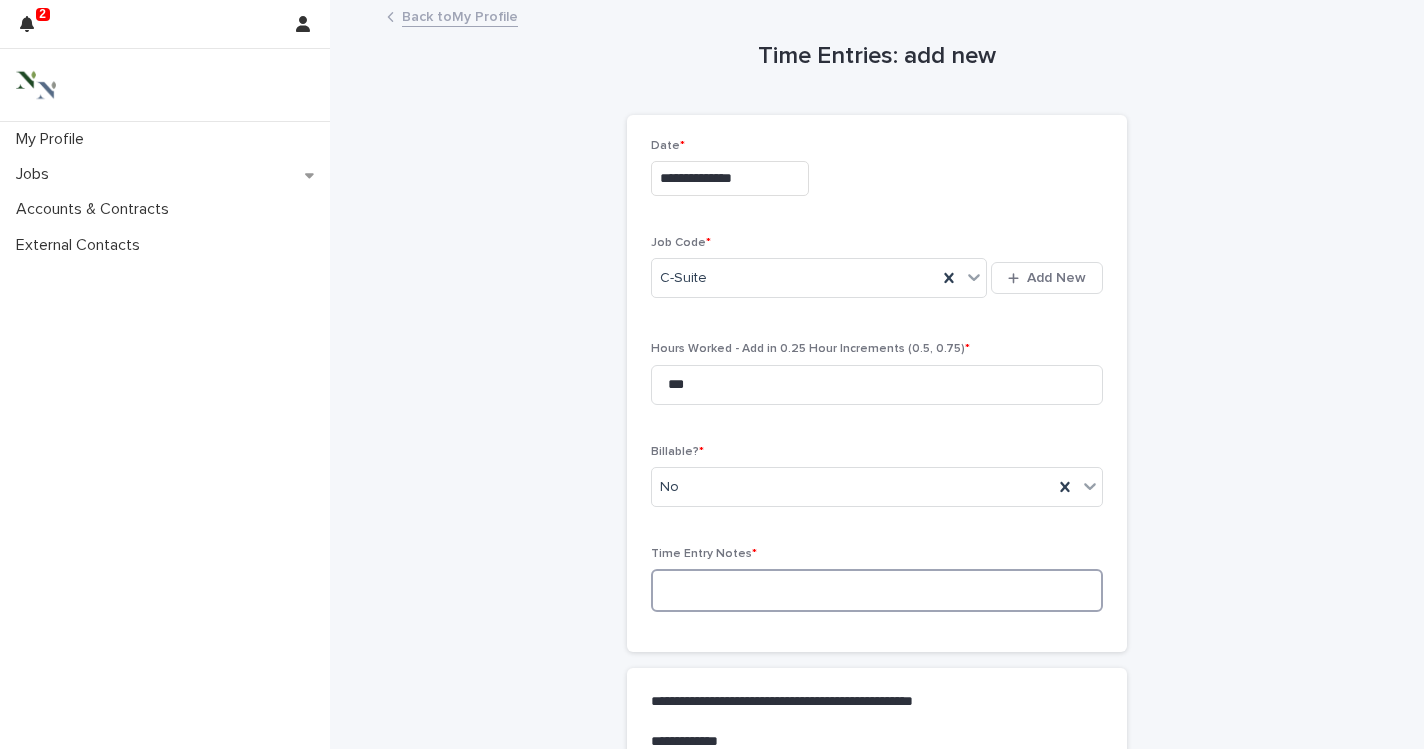 type on "*" 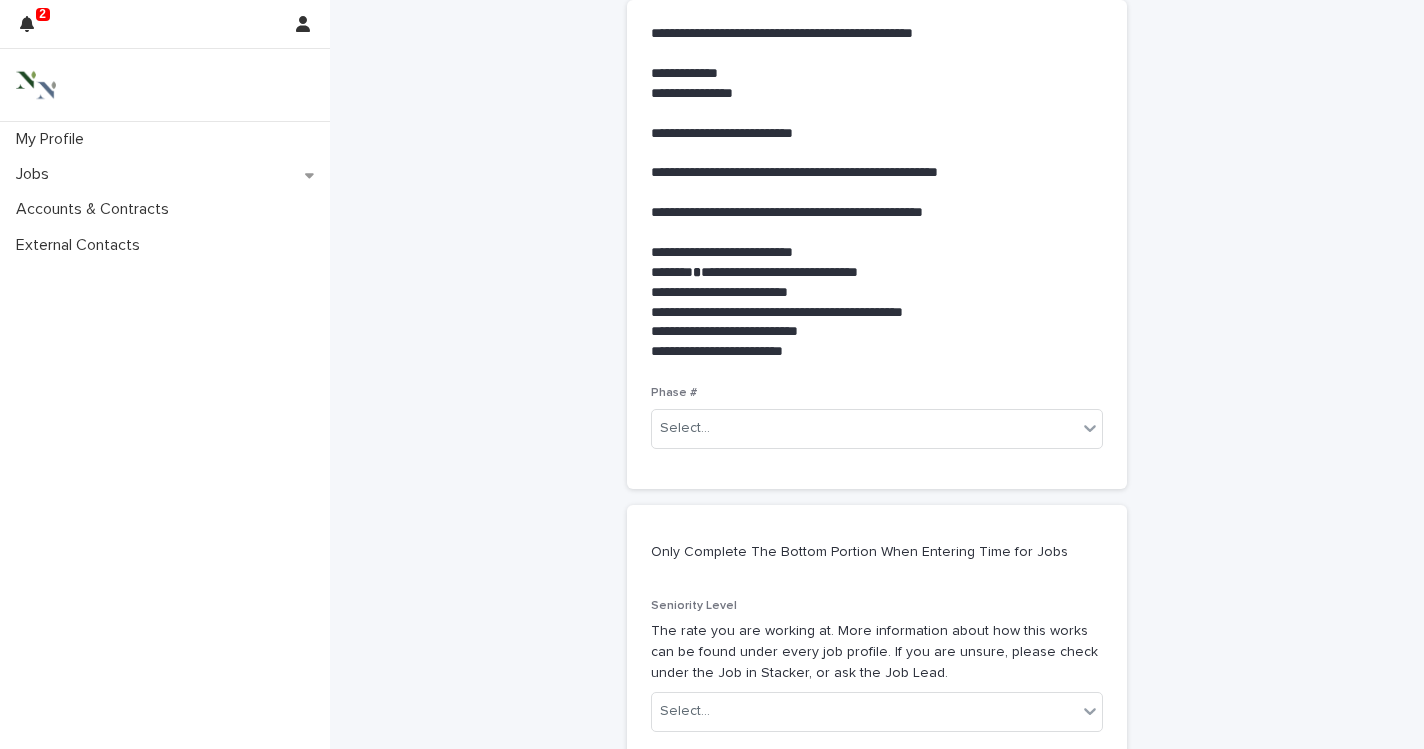 scroll, scrollTop: 685, scrollLeft: 0, axis: vertical 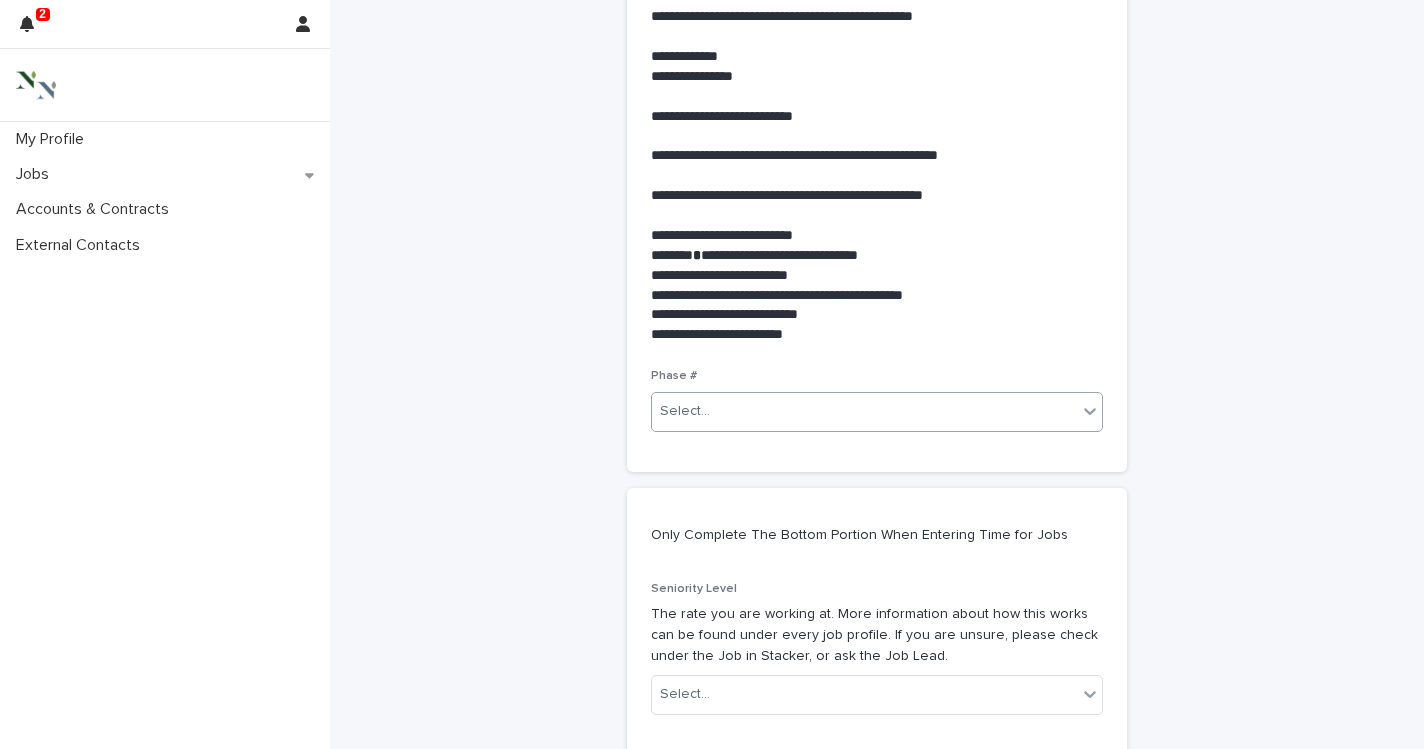 type on "**********" 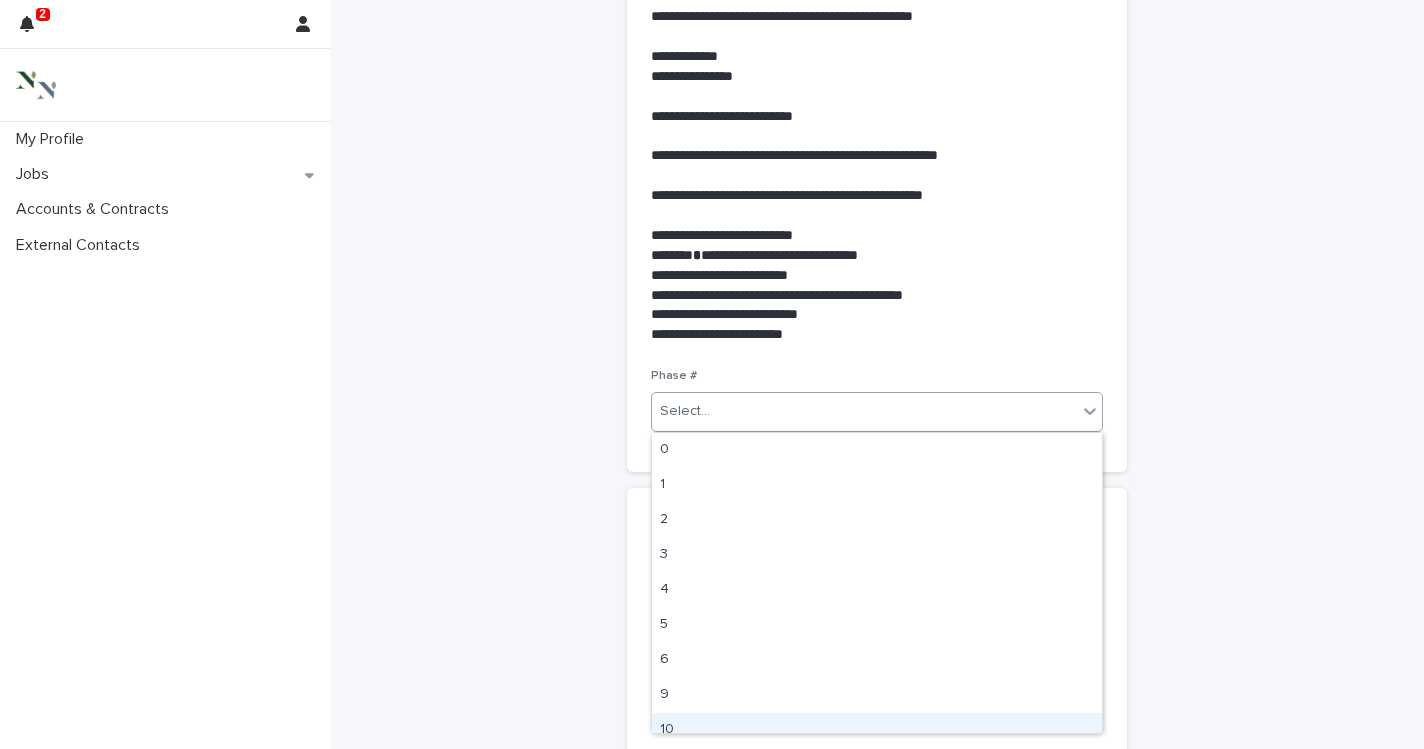 click on "10" at bounding box center (877, 730) 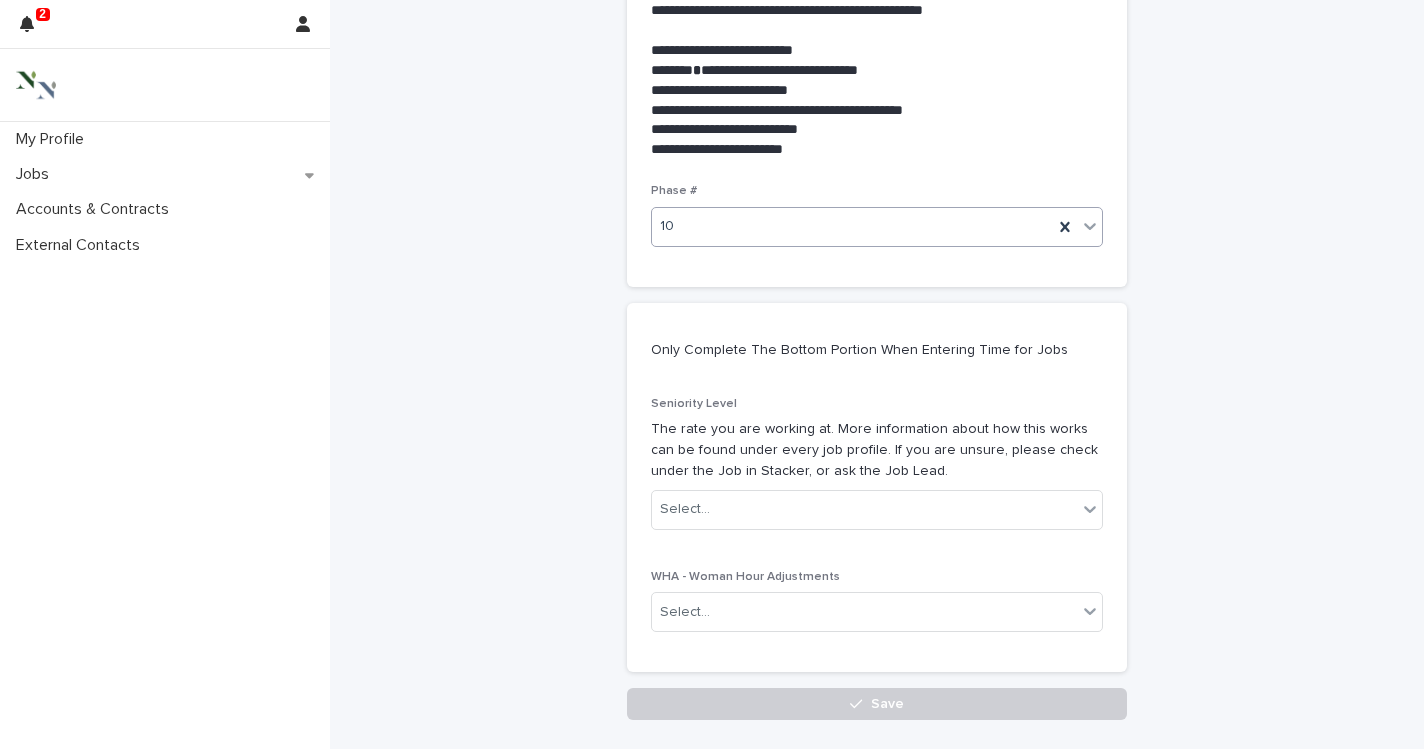 scroll, scrollTop: 998, scrollLeft: 0, axis: vertical 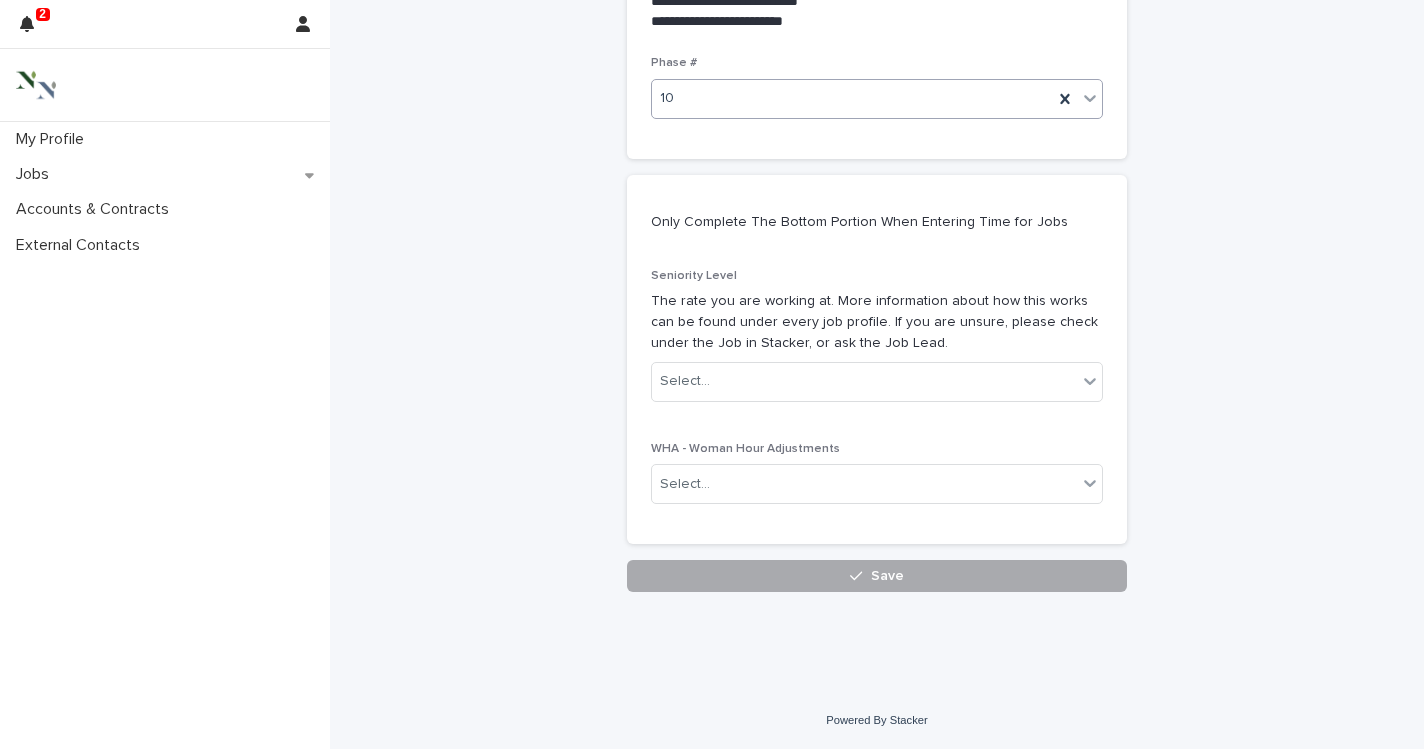 click on "Save" at bounding box center [877, 576] 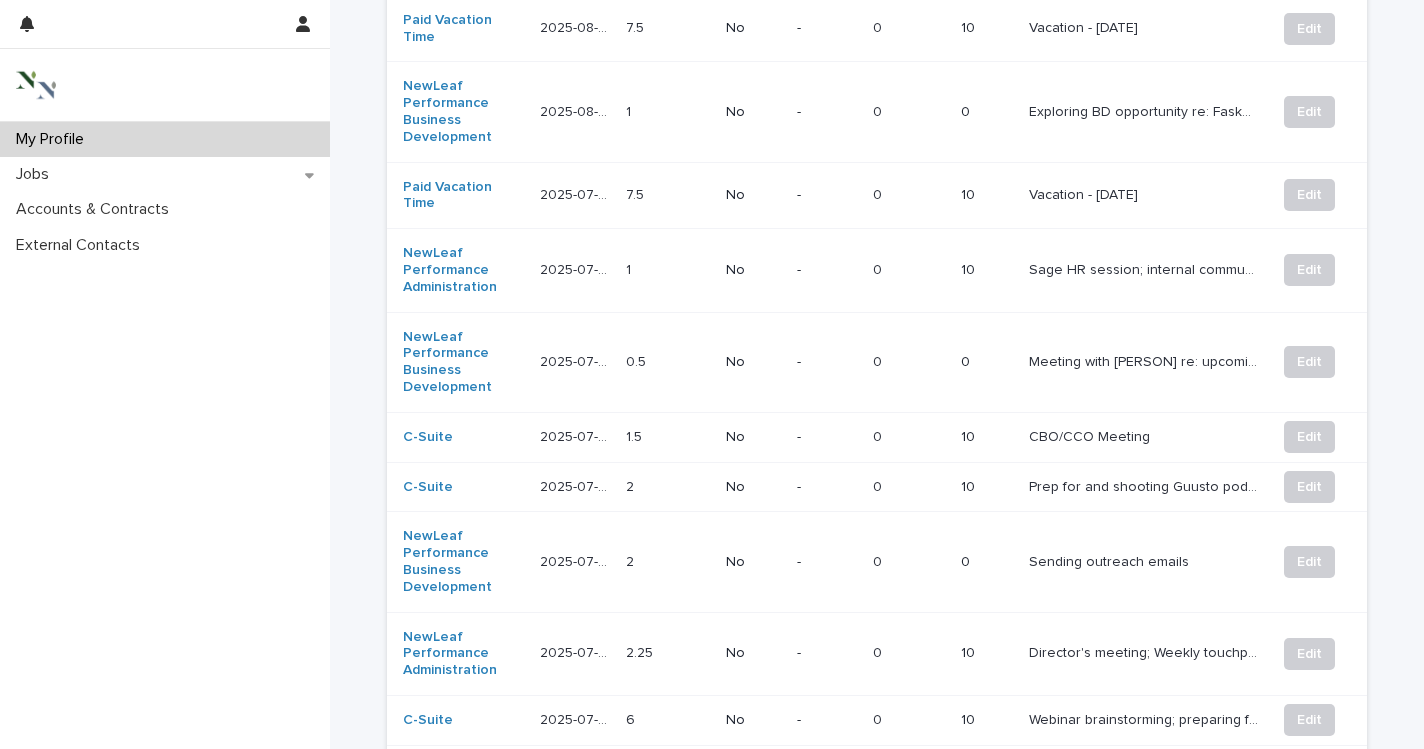 scroll, scrollTop: 0, scrollLeft: 0, axis: both 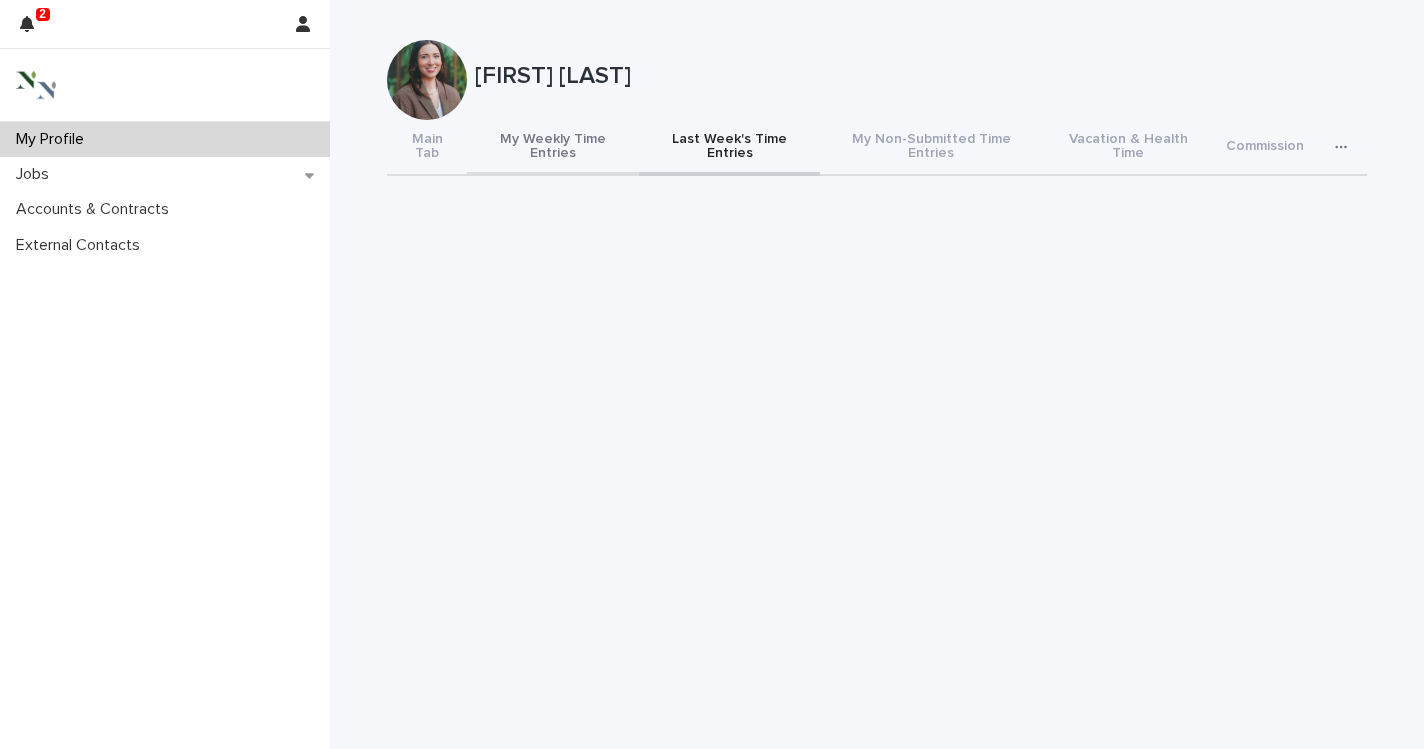 click on "My Weekly Time Entries" at bounding box center (553, 148) 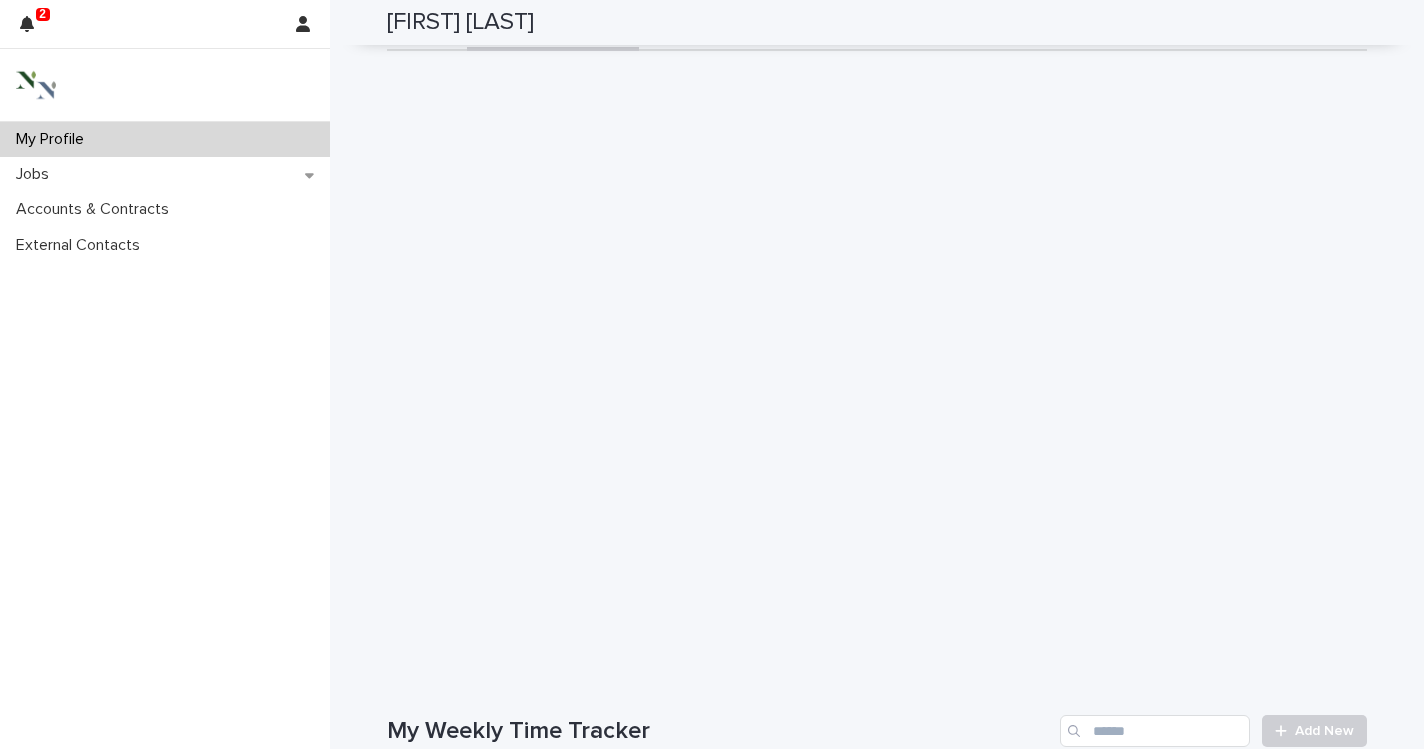 scroll, scrollTop: 124, scrollLeft: 0, axis: vertical 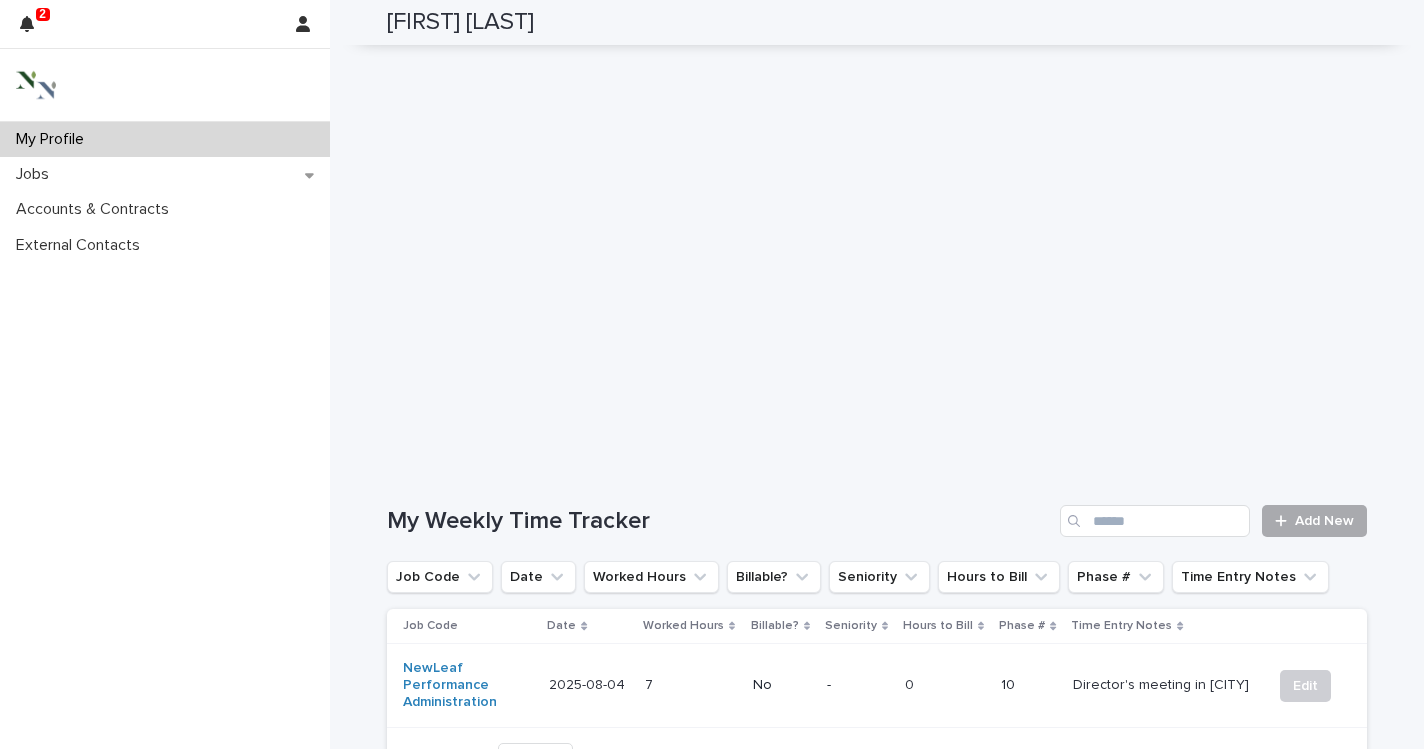 click at bounding box center [1285, 521] 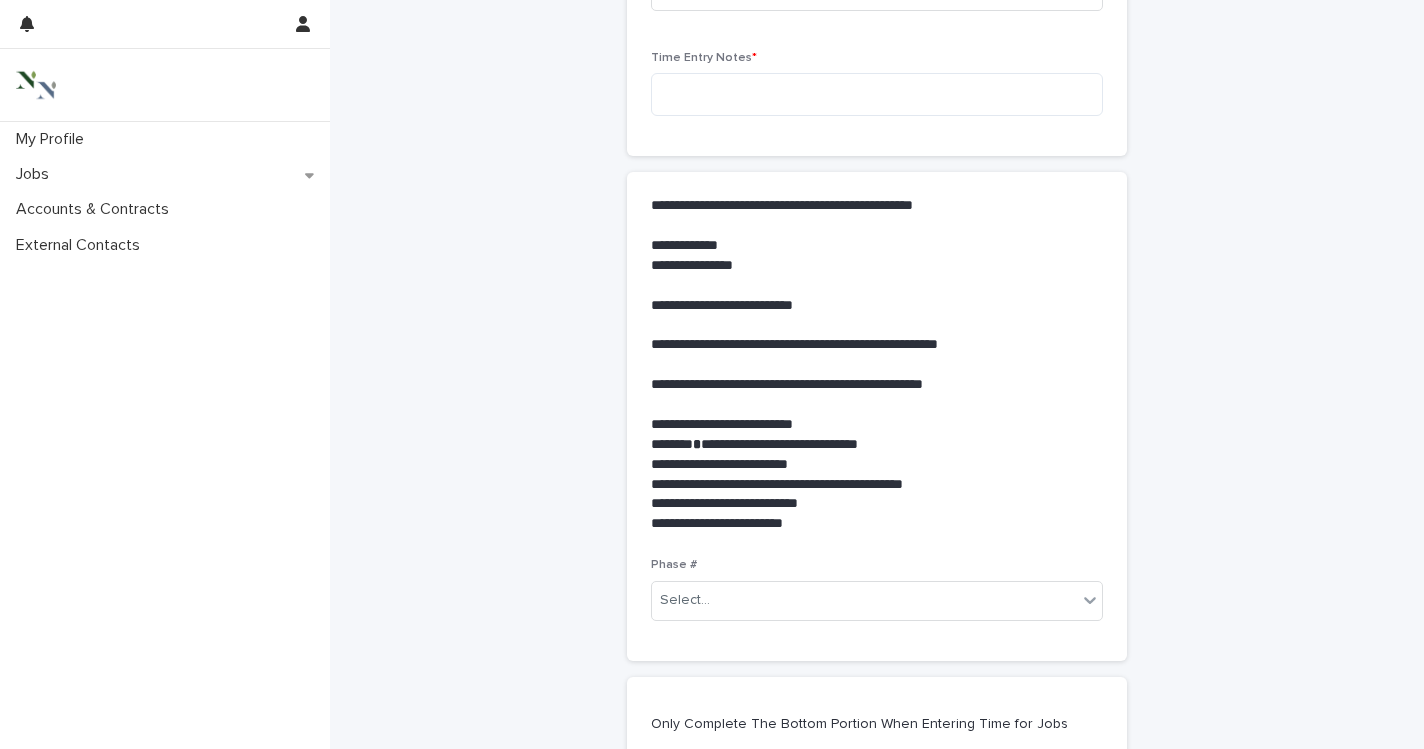 scroll, scrollTop: 0, scrollLeft: 0, axis: both 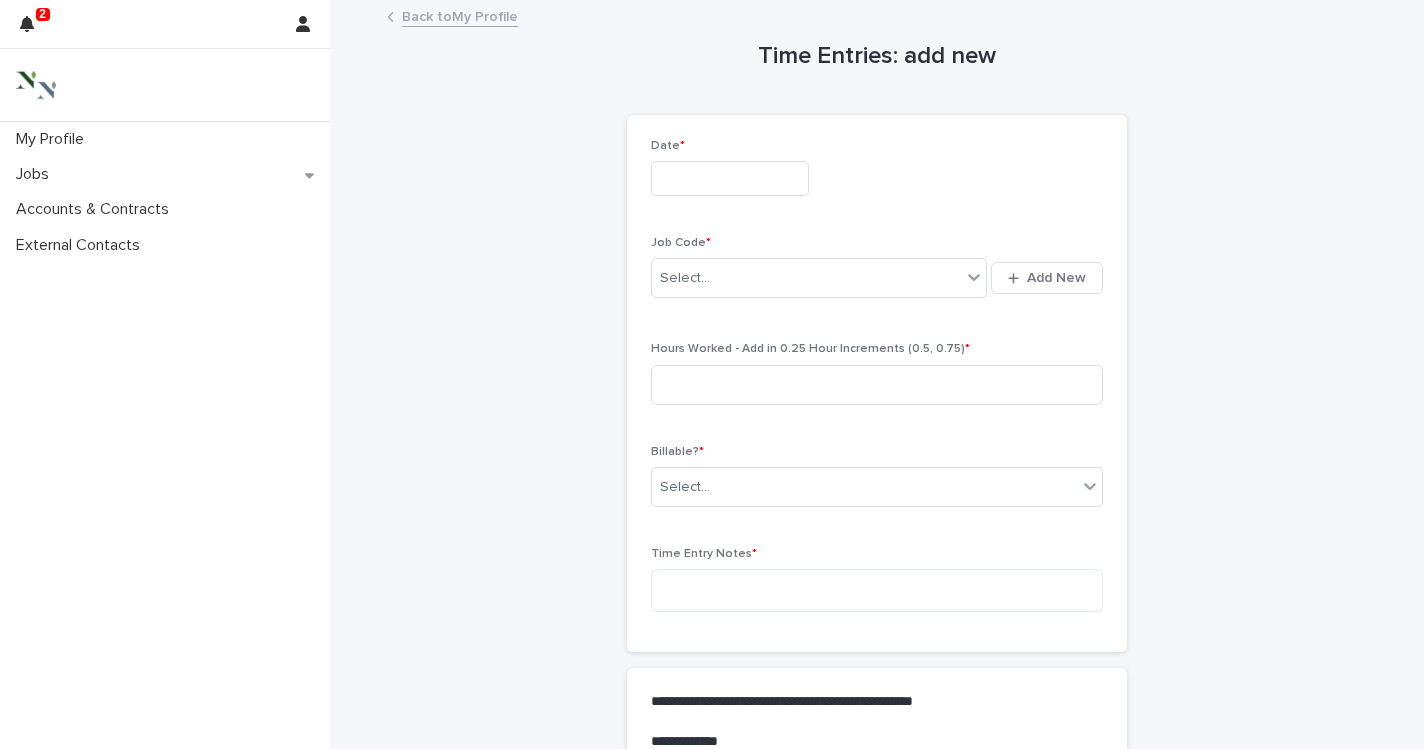 click at bounding box center [730, 178] 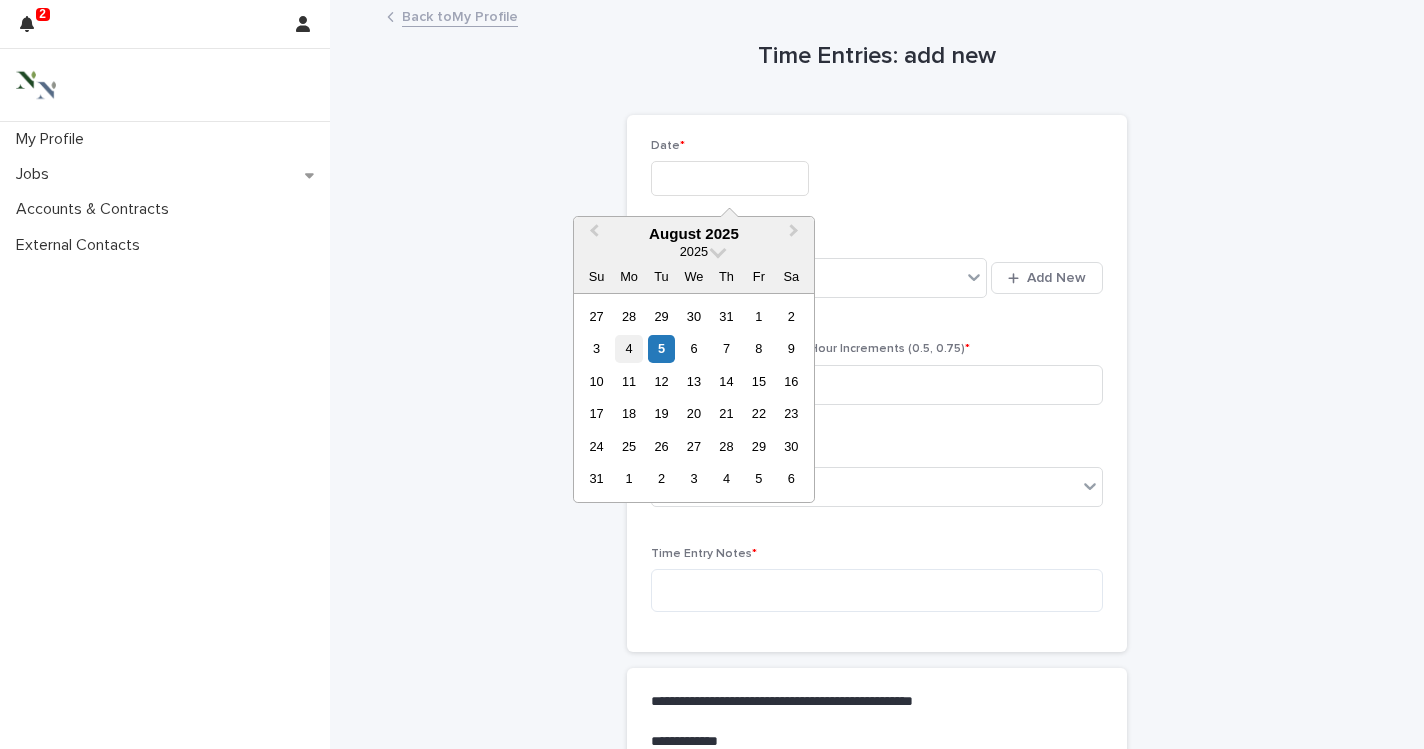 click on "4" at bounding box center [628, 348] 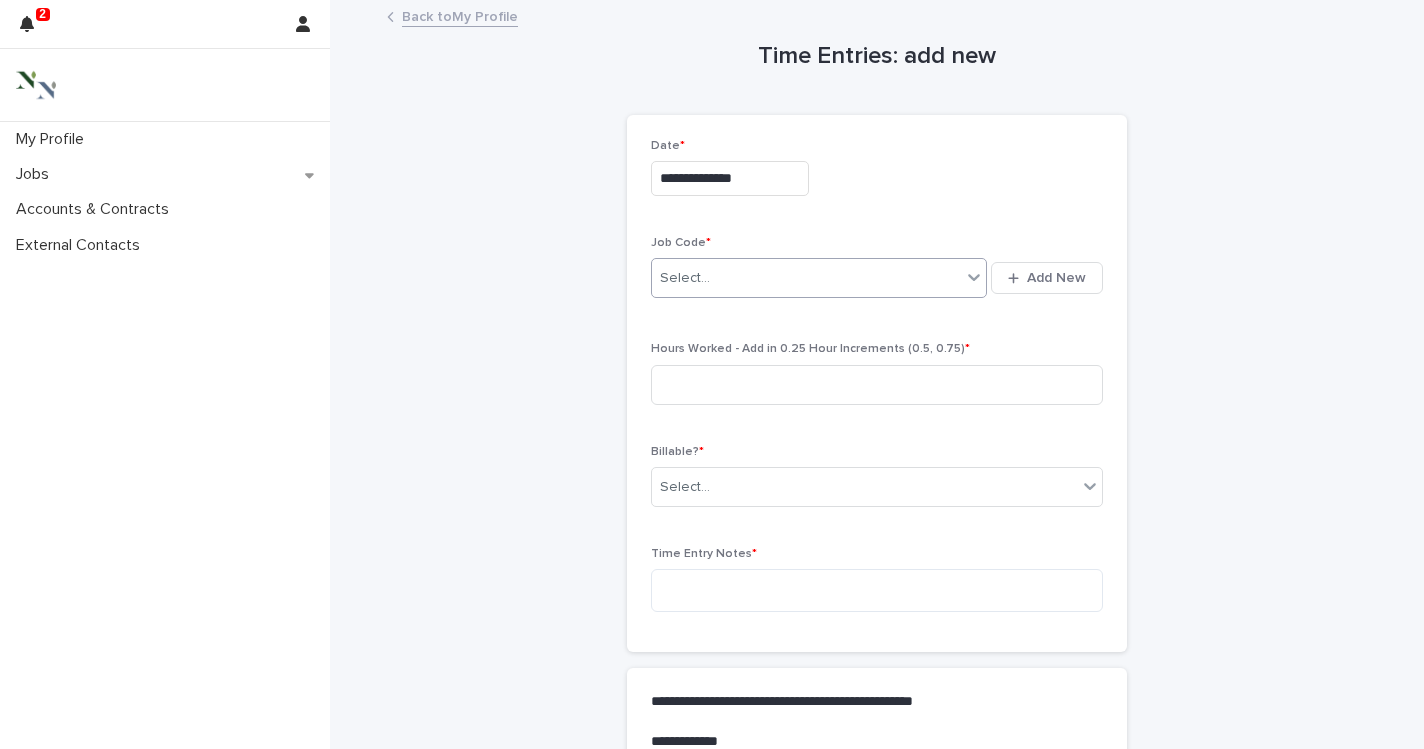 click on "Select..." at bounding box center [806, 278] 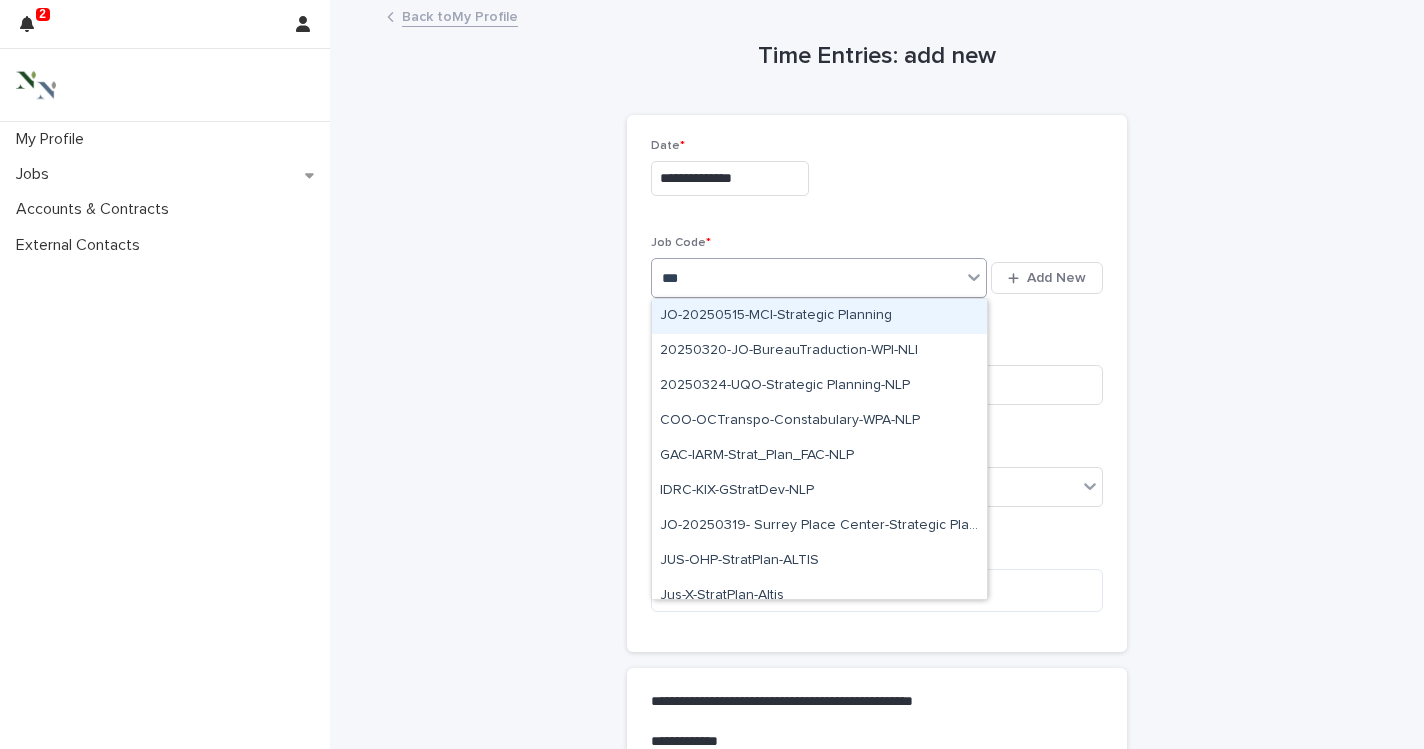 type on "****" 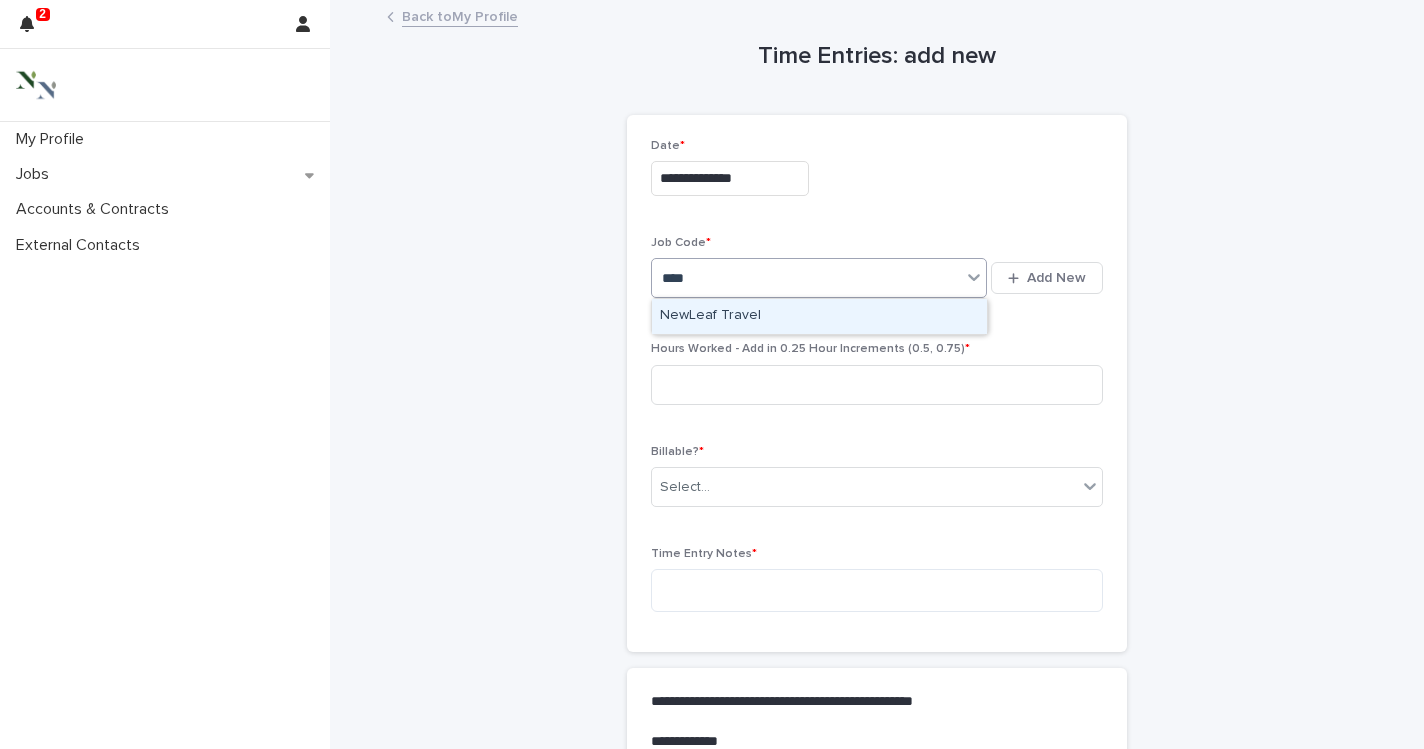 click on "NewLeaf Travel" at bounding box center [819, 316] 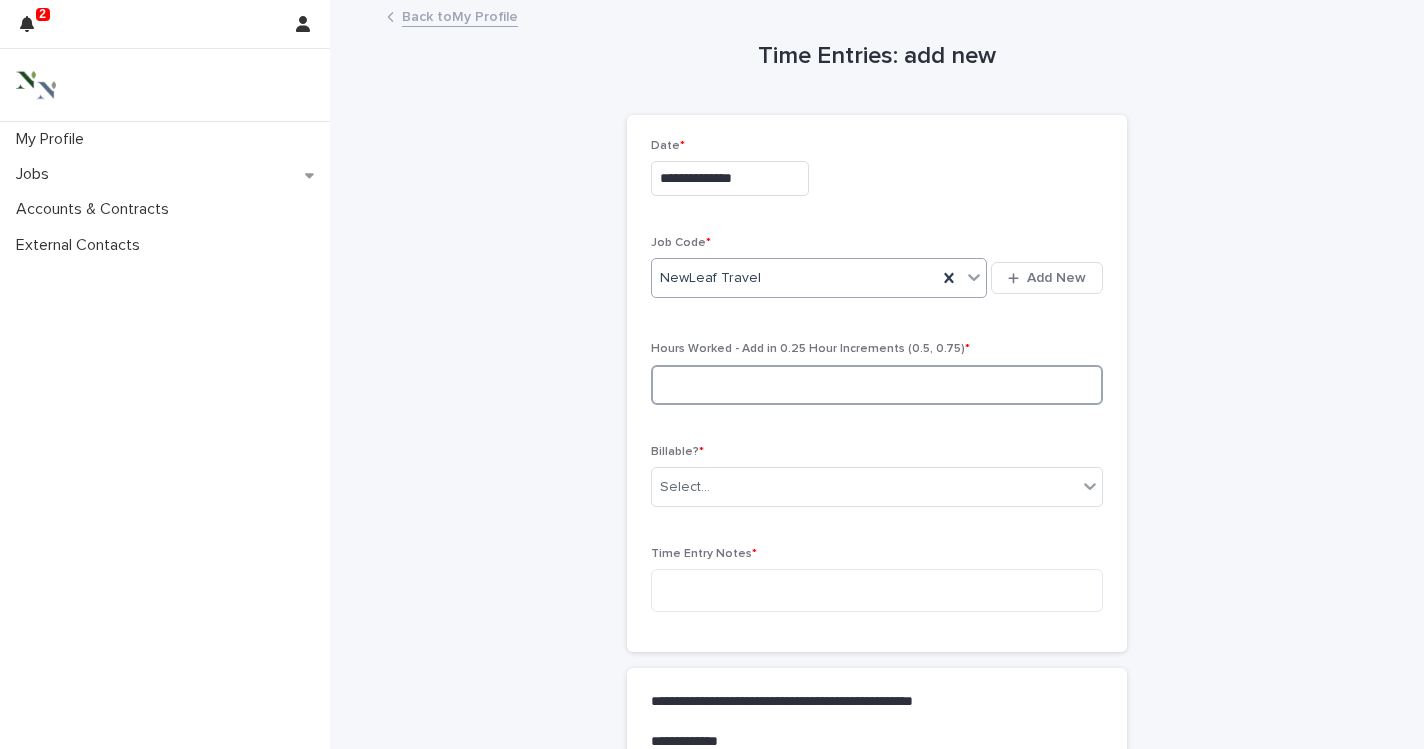 click at bounding box center (877, 385) 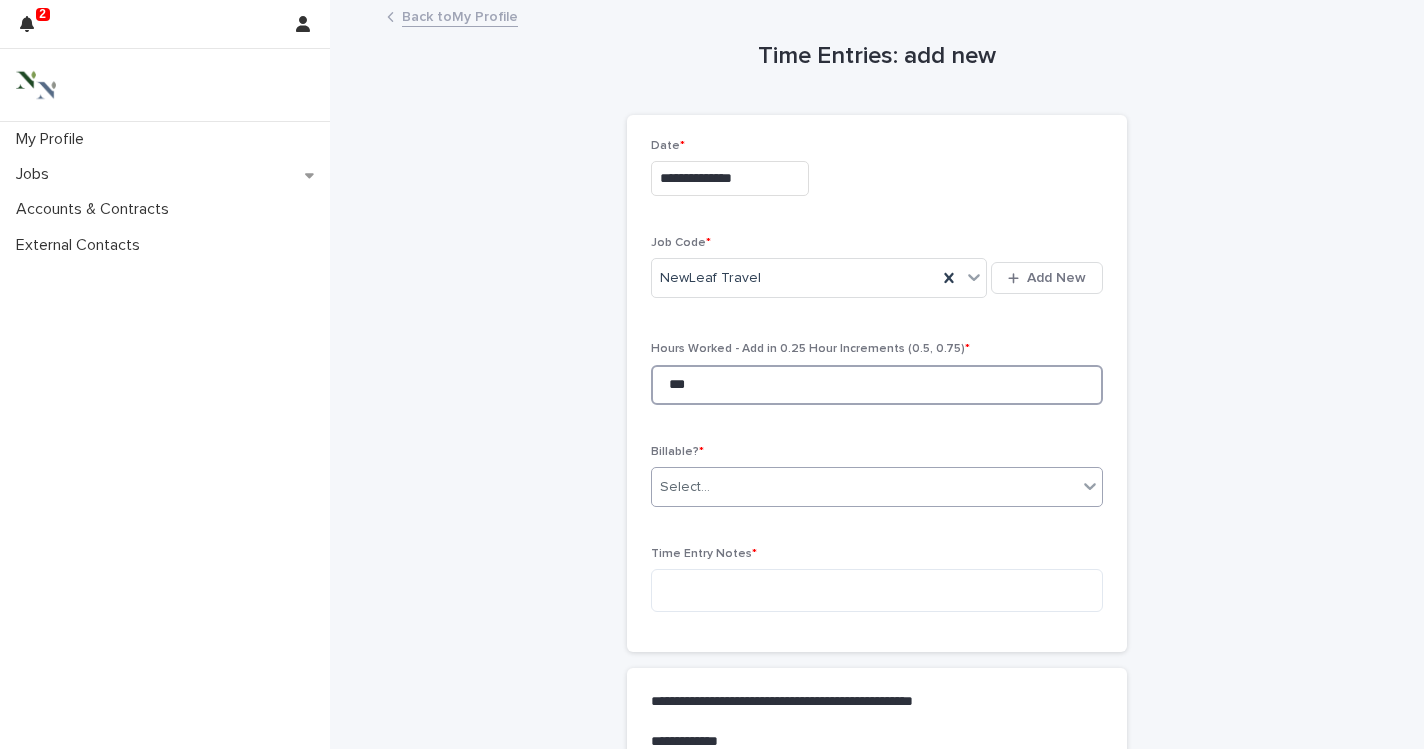 type on "***" 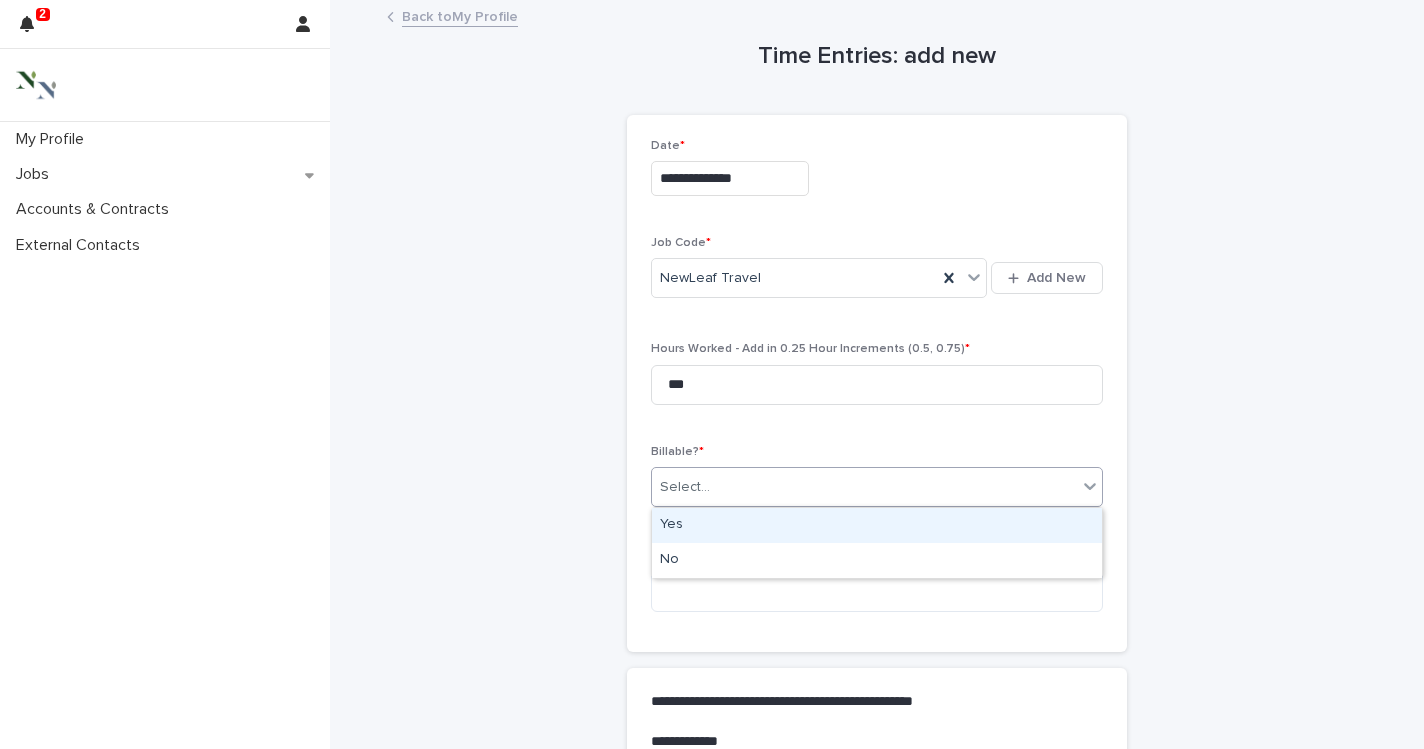 click on "Select..." at bounding box center (864, 487) 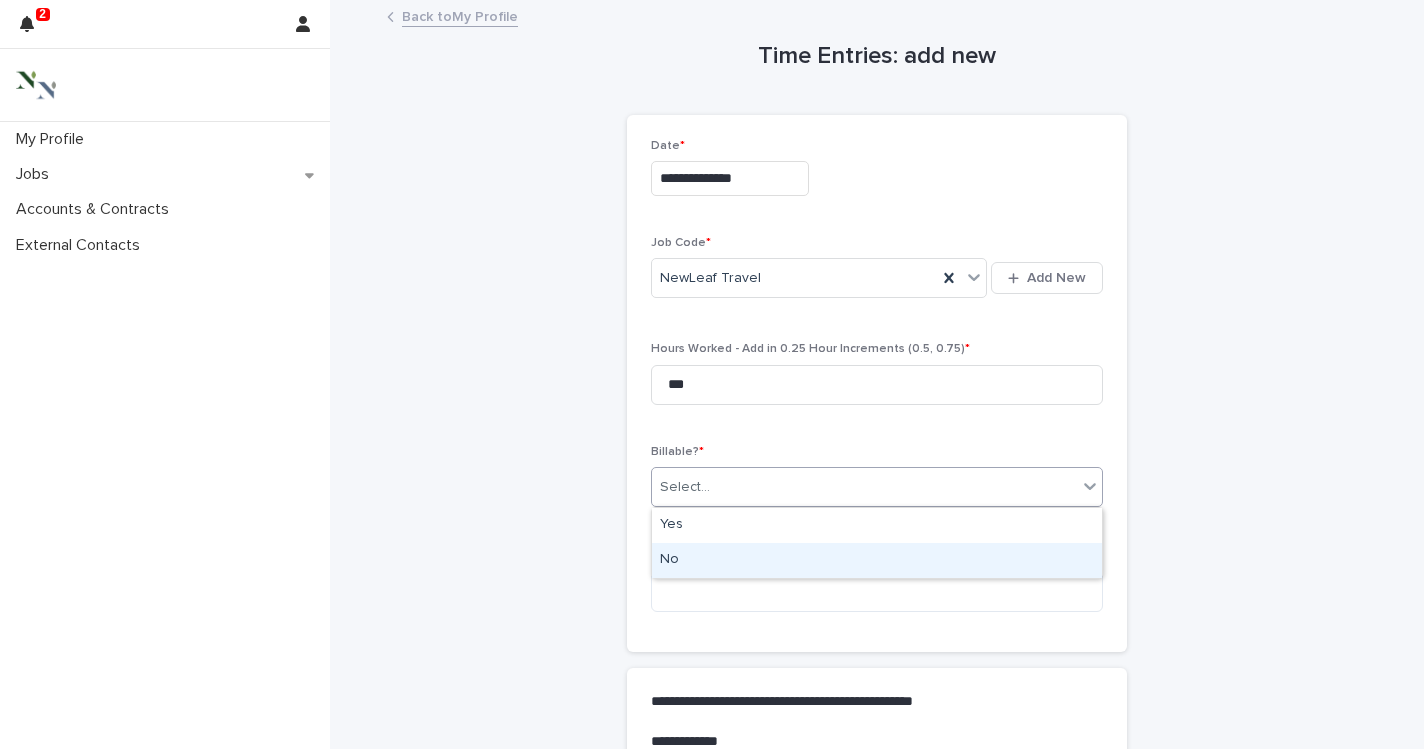 click on "No" at bounding box center [877, 560] 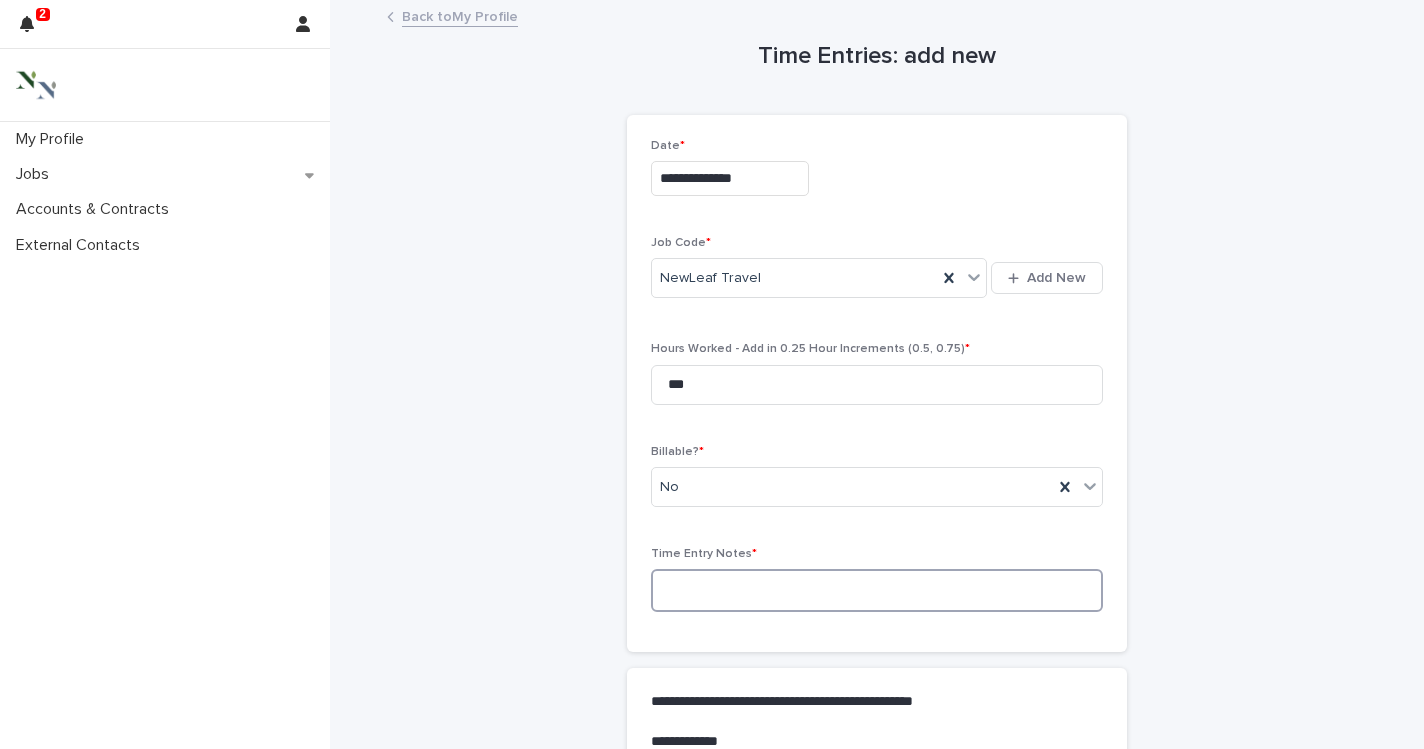 click at bounding box center [877, 590] 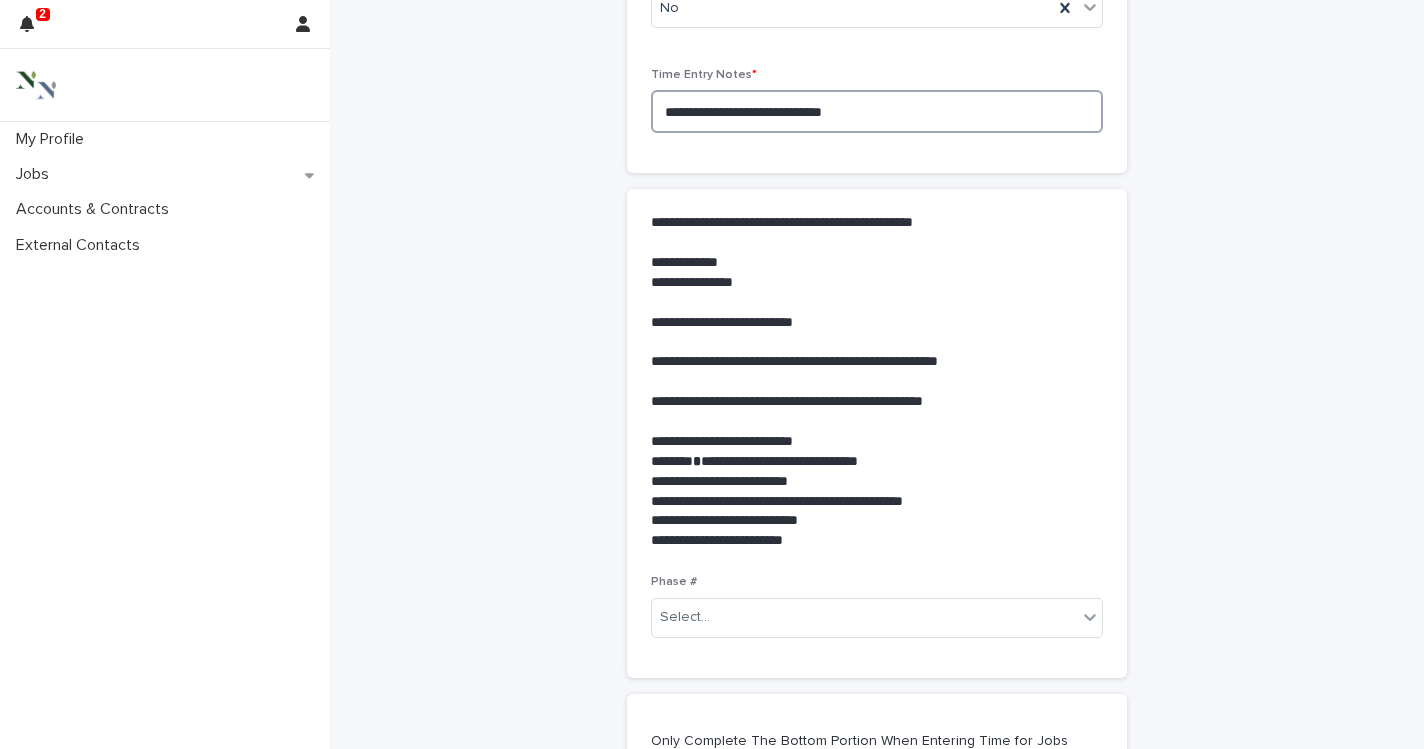 scroll, scrollTop: 559, scrollLeft: 0, axis: vertical 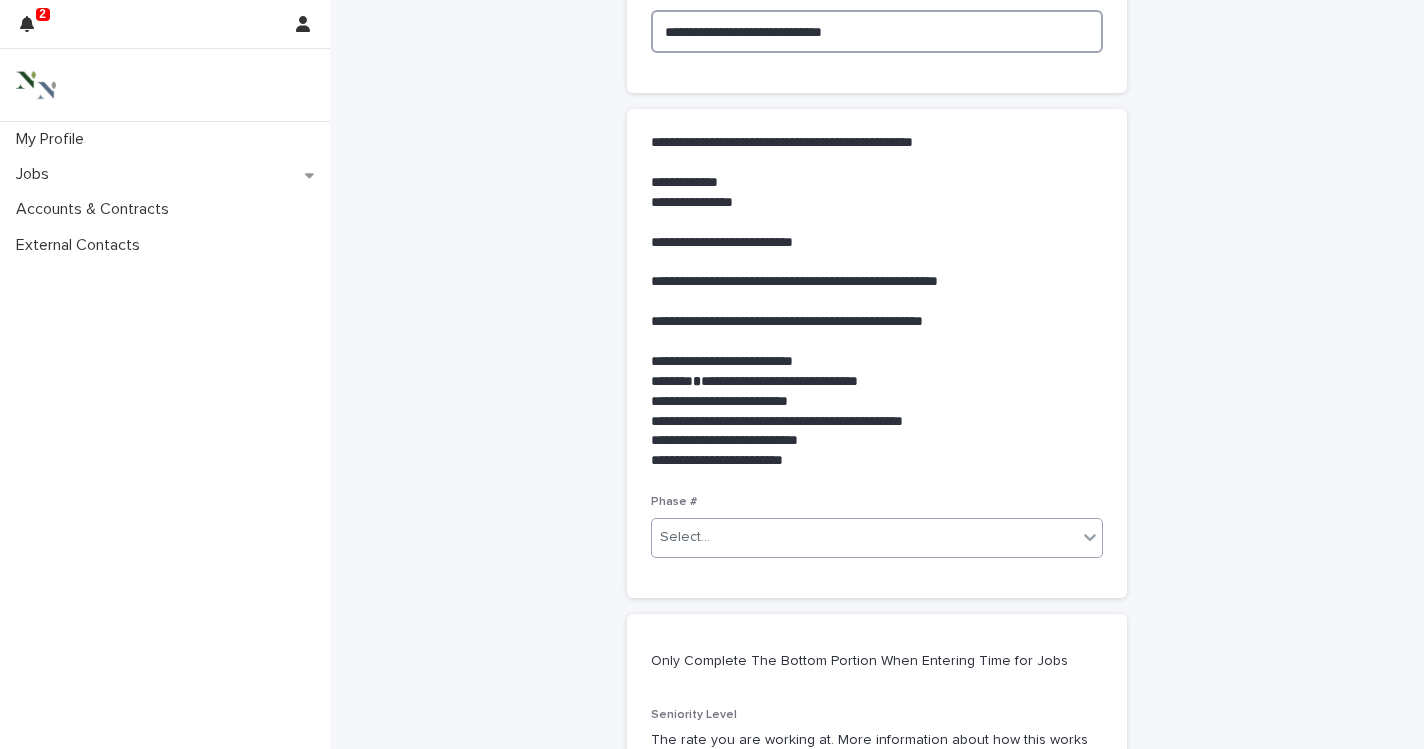 type on "**********" 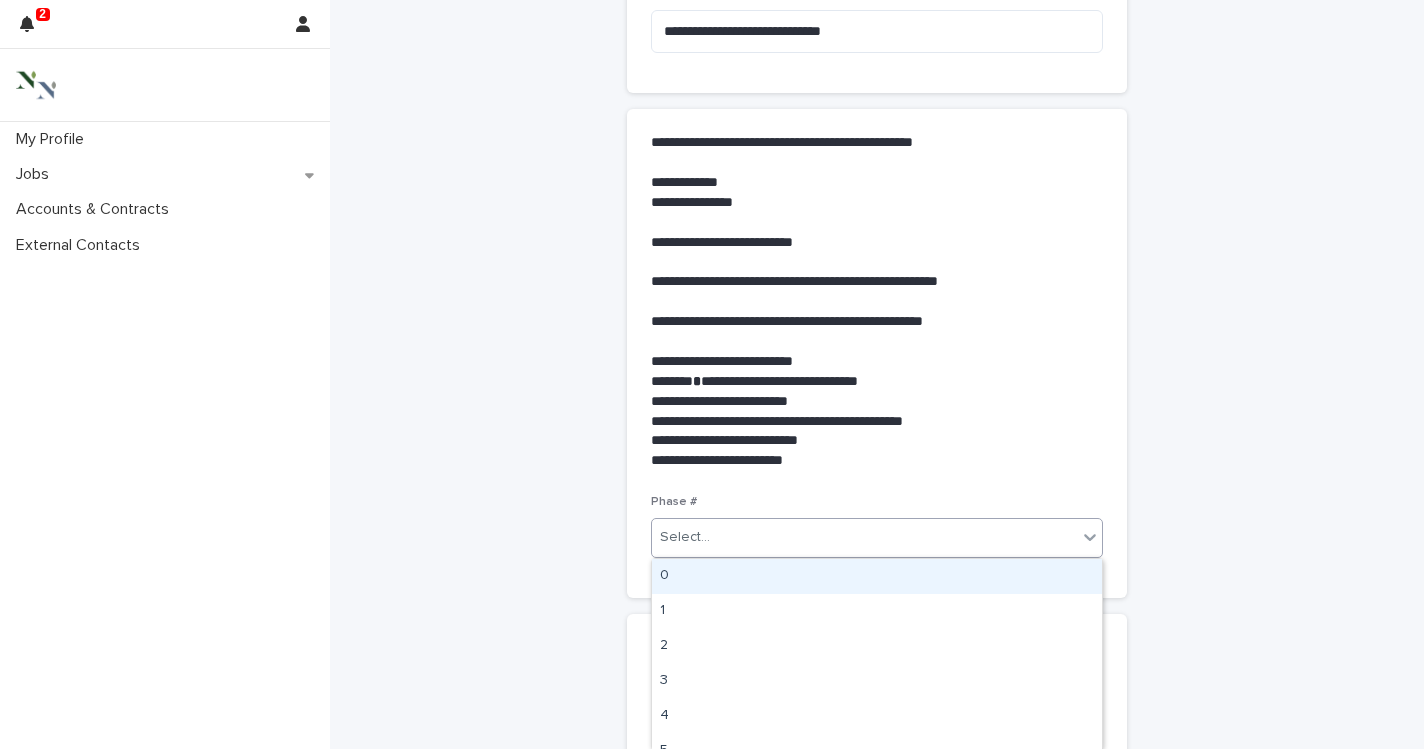 click on "Select..." at bounding box center (864, 537) 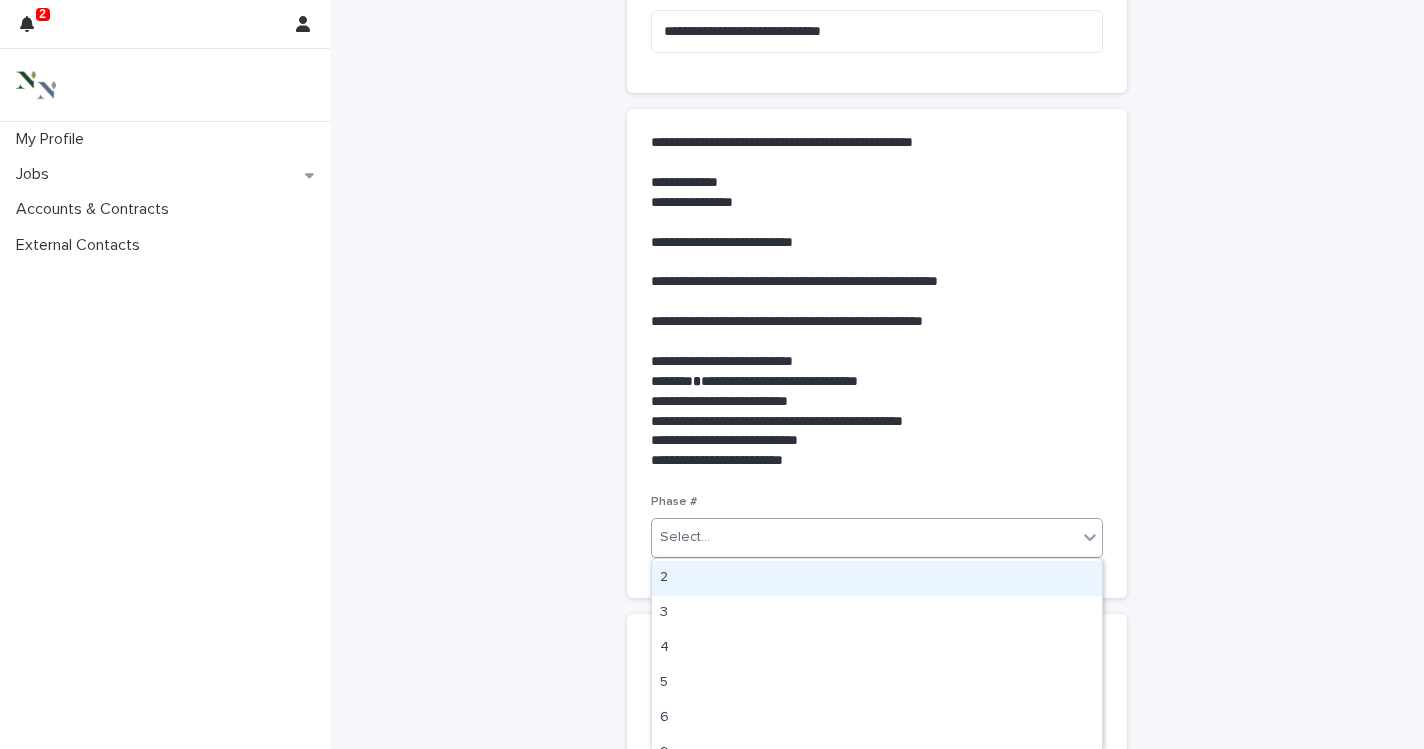 scroll, scrollTop: 123, scrollLeft: 0, axis: vertical 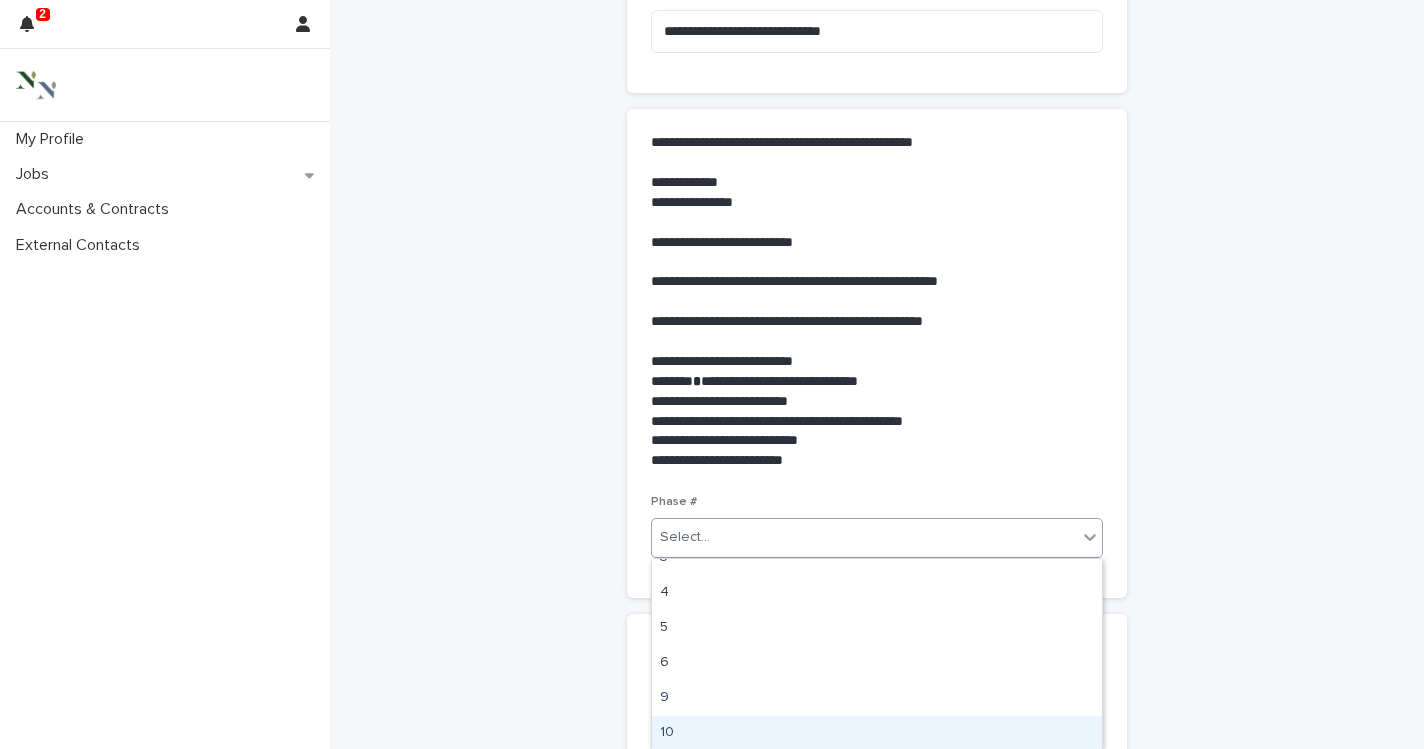 click on "10" at bounding box center (877, 733) 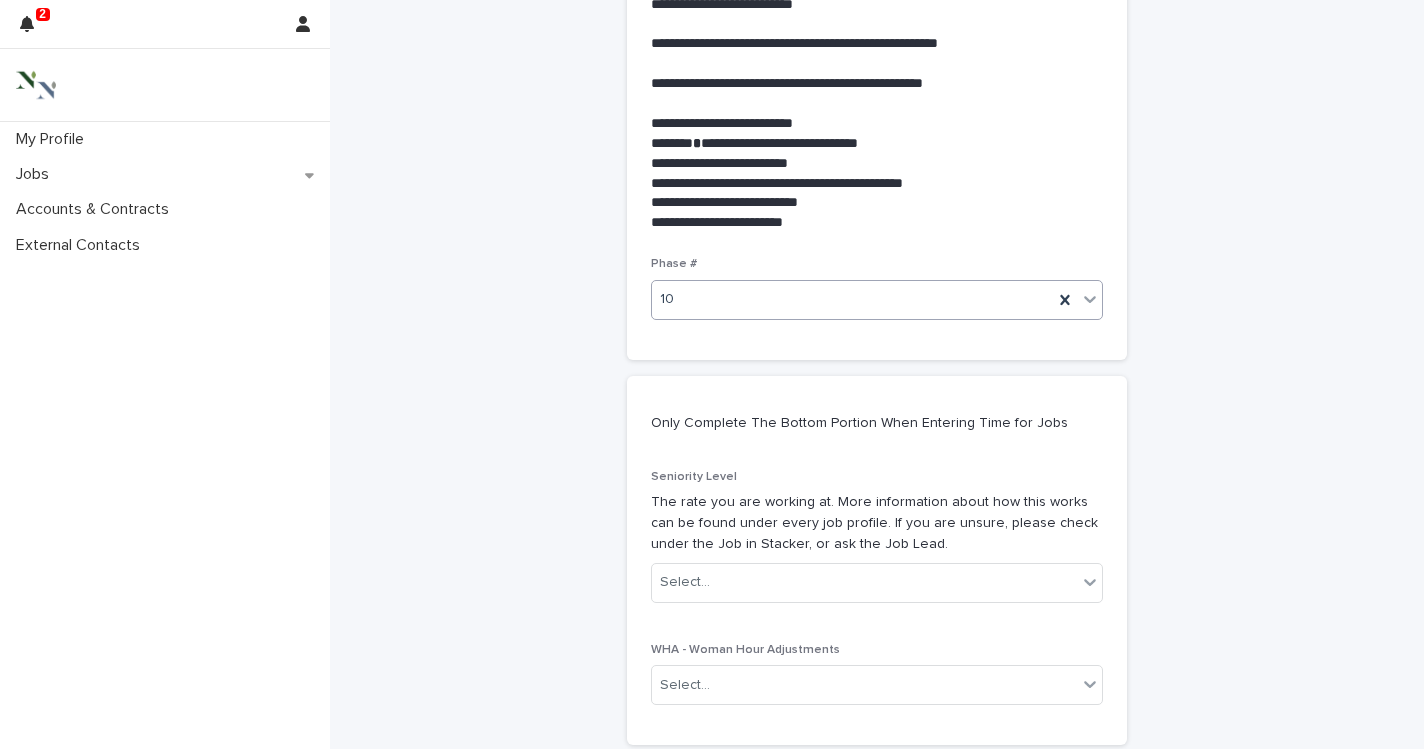 scroll, scrollTop: 939, scrollLeft: 0, axis: vertical 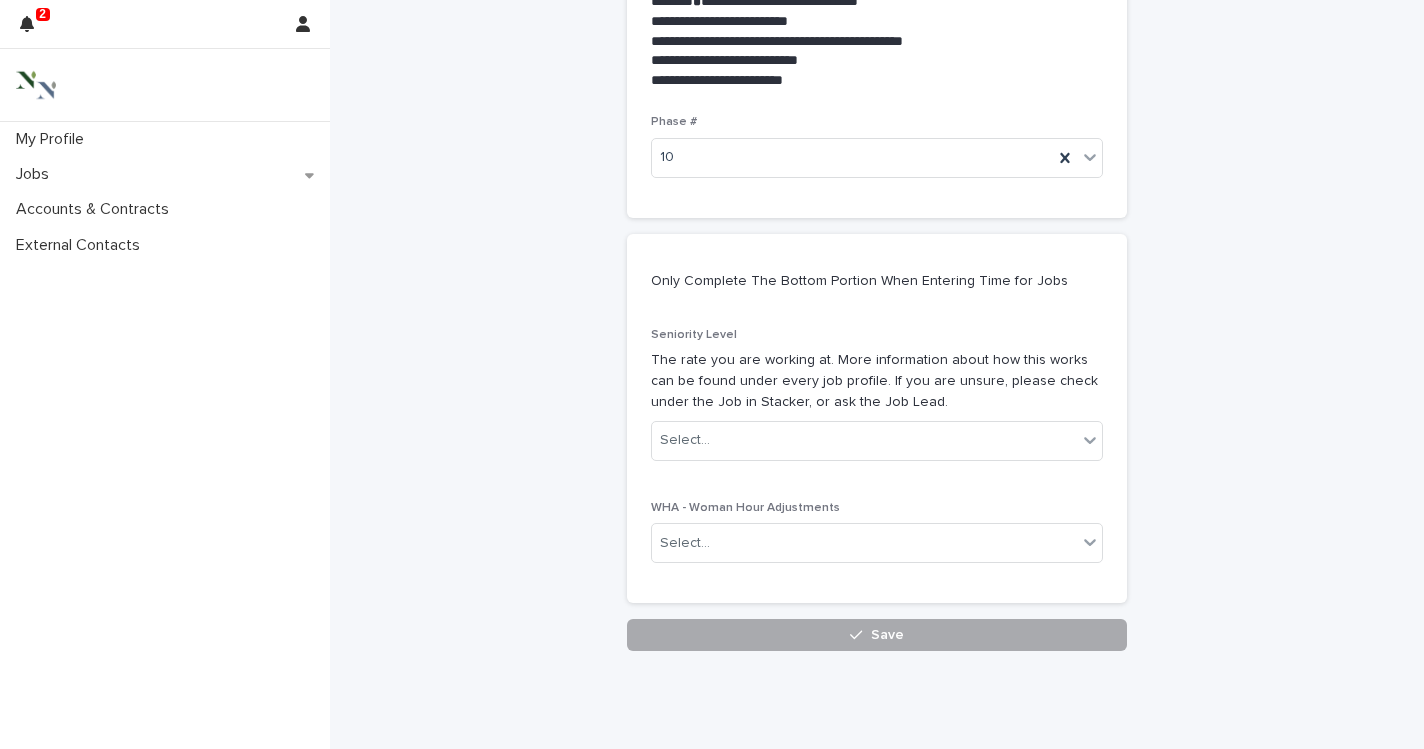 click on "Save" at bounding box center [877, 635] 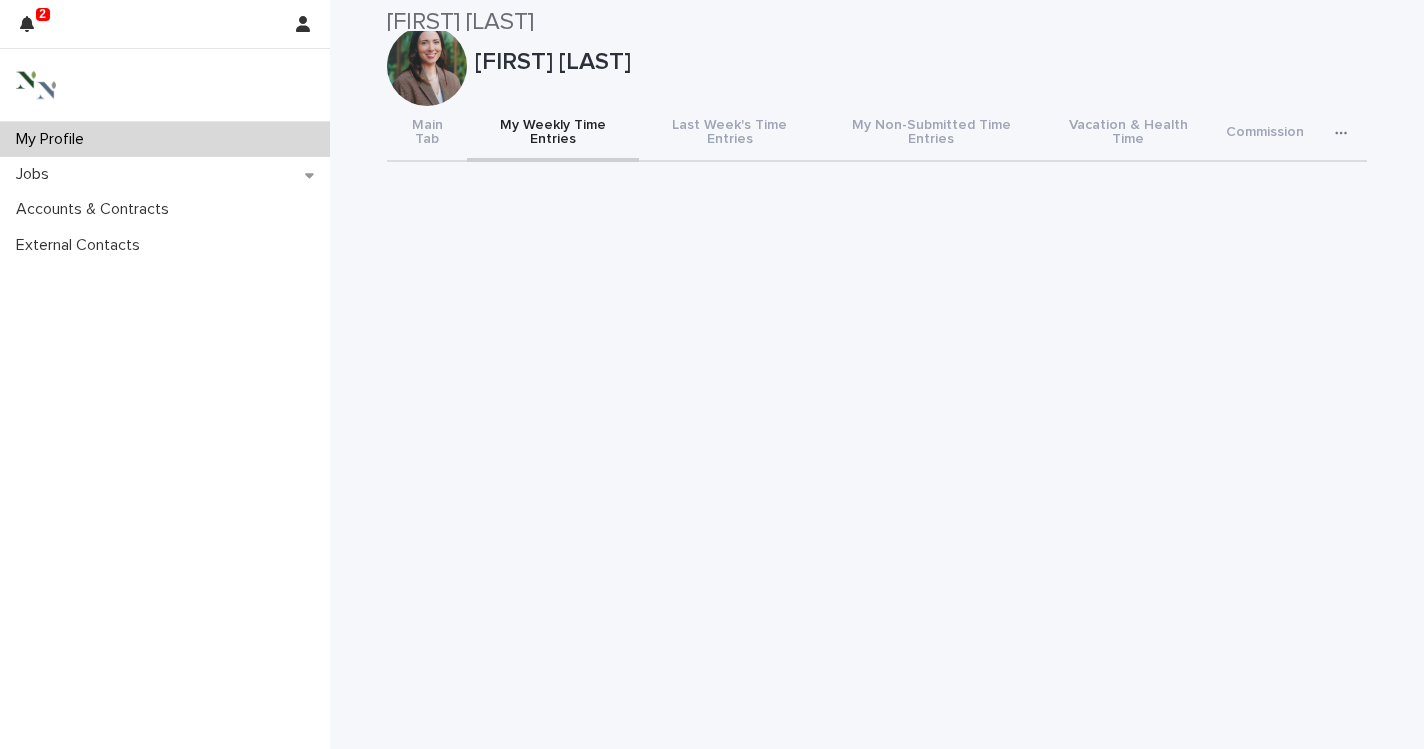 scroll, scrollTop: 10, scrollLeft: 0, axis: vertical 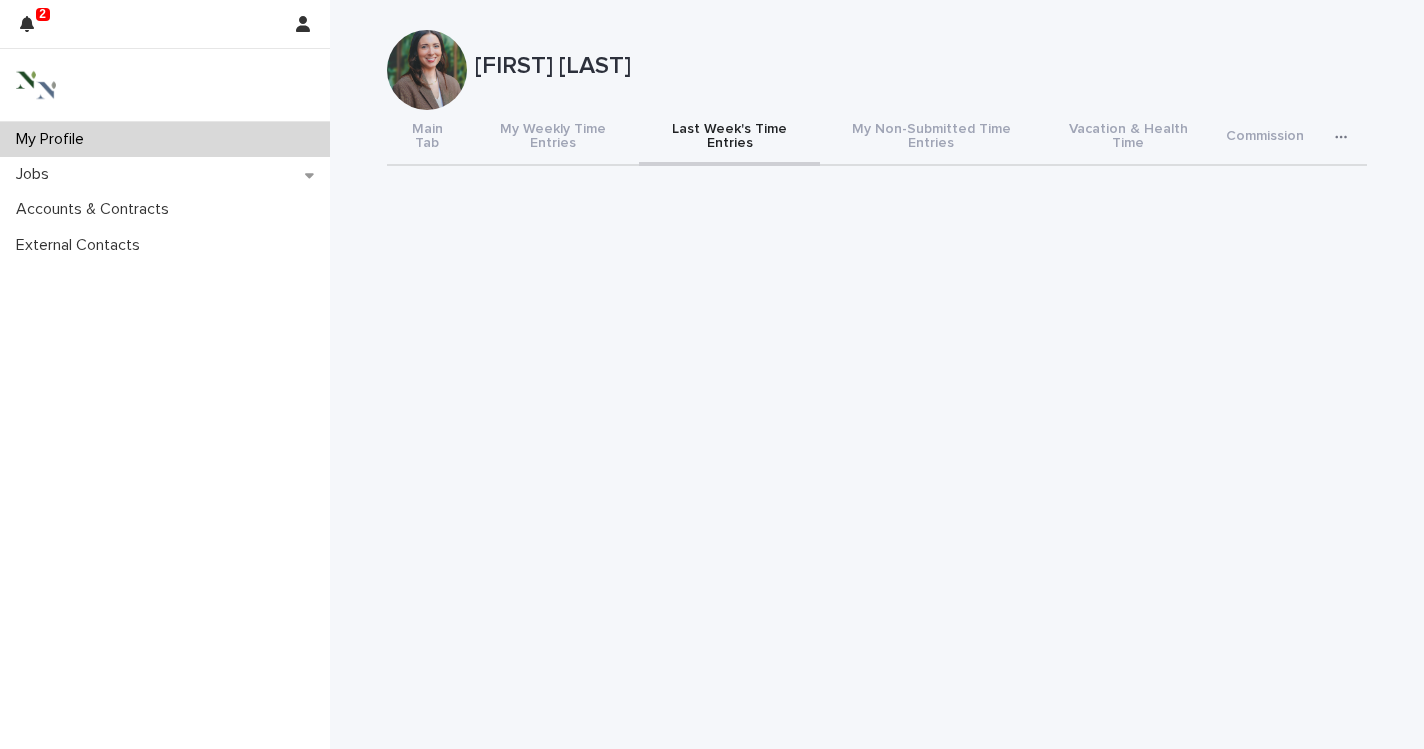 click on "Last Week's Time Entries" at bounding box center (729, 138) 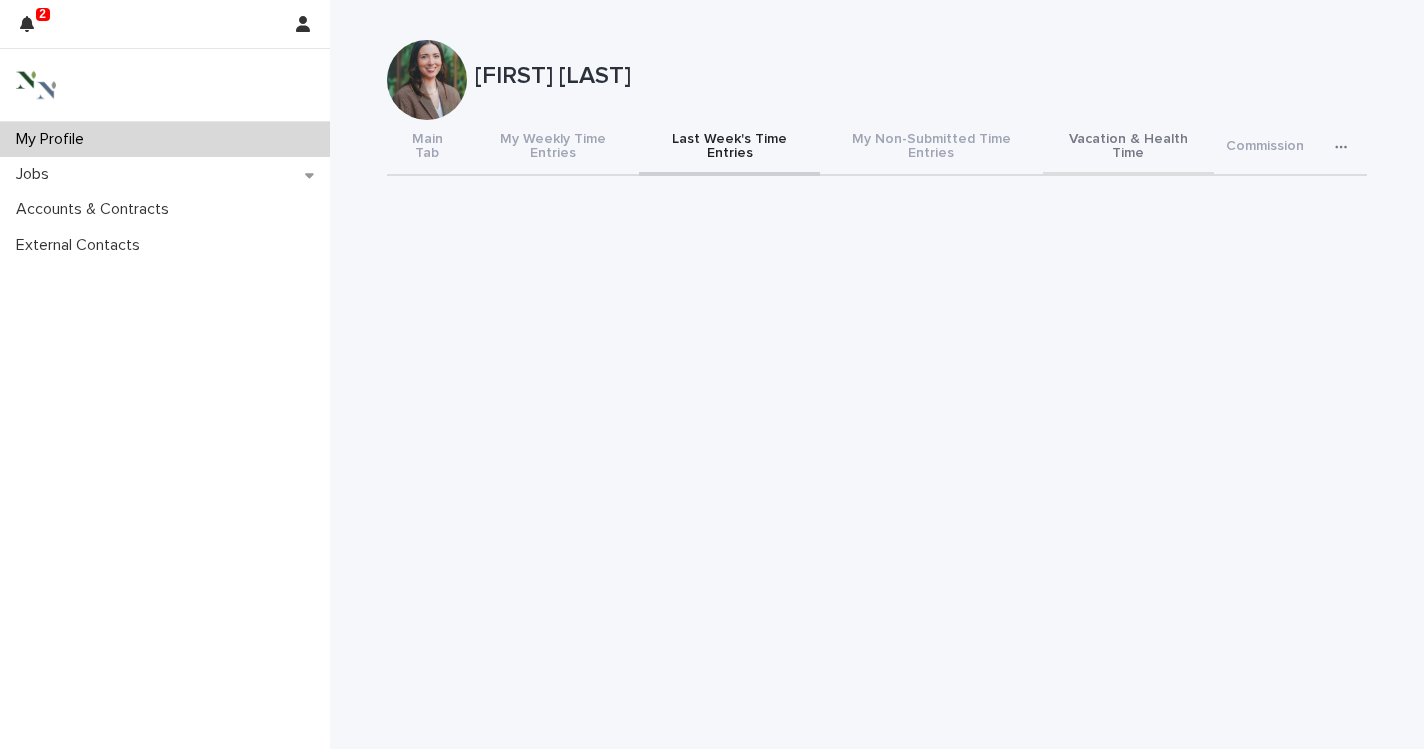 click on "Vacation & Health Time" at bounding box center (1128, 148) 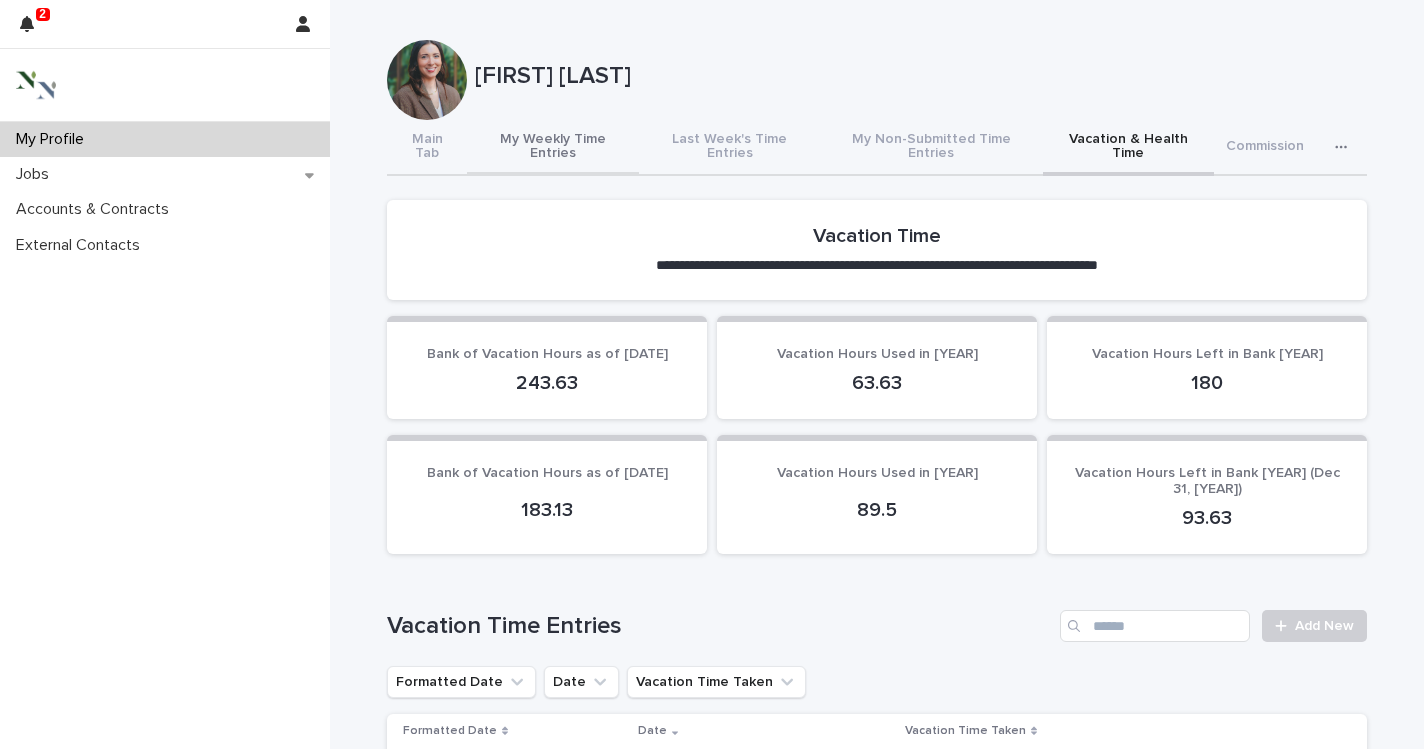 click on "My Weekly Time Entries" at bounding box center [553, 148] 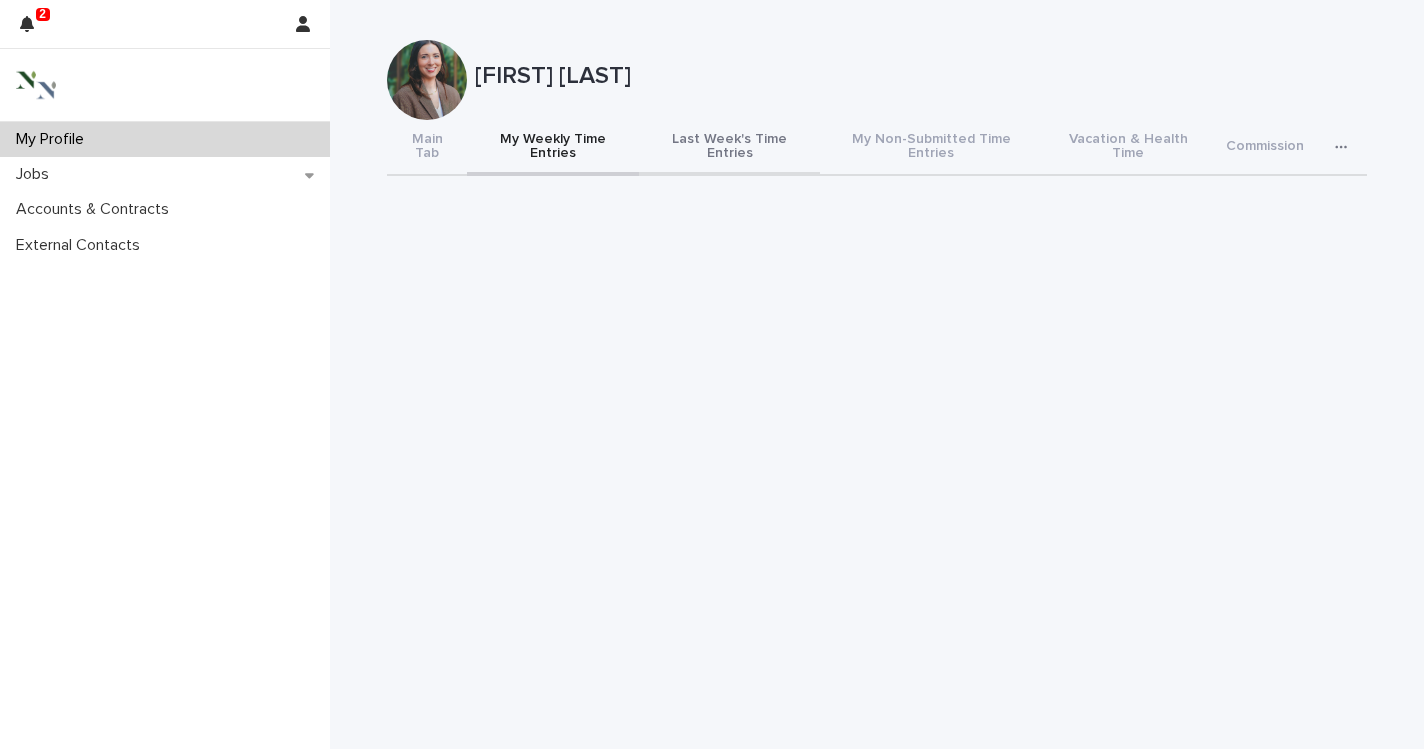 click on "Last Week's Time Entries" at bounding box center [729, 148] 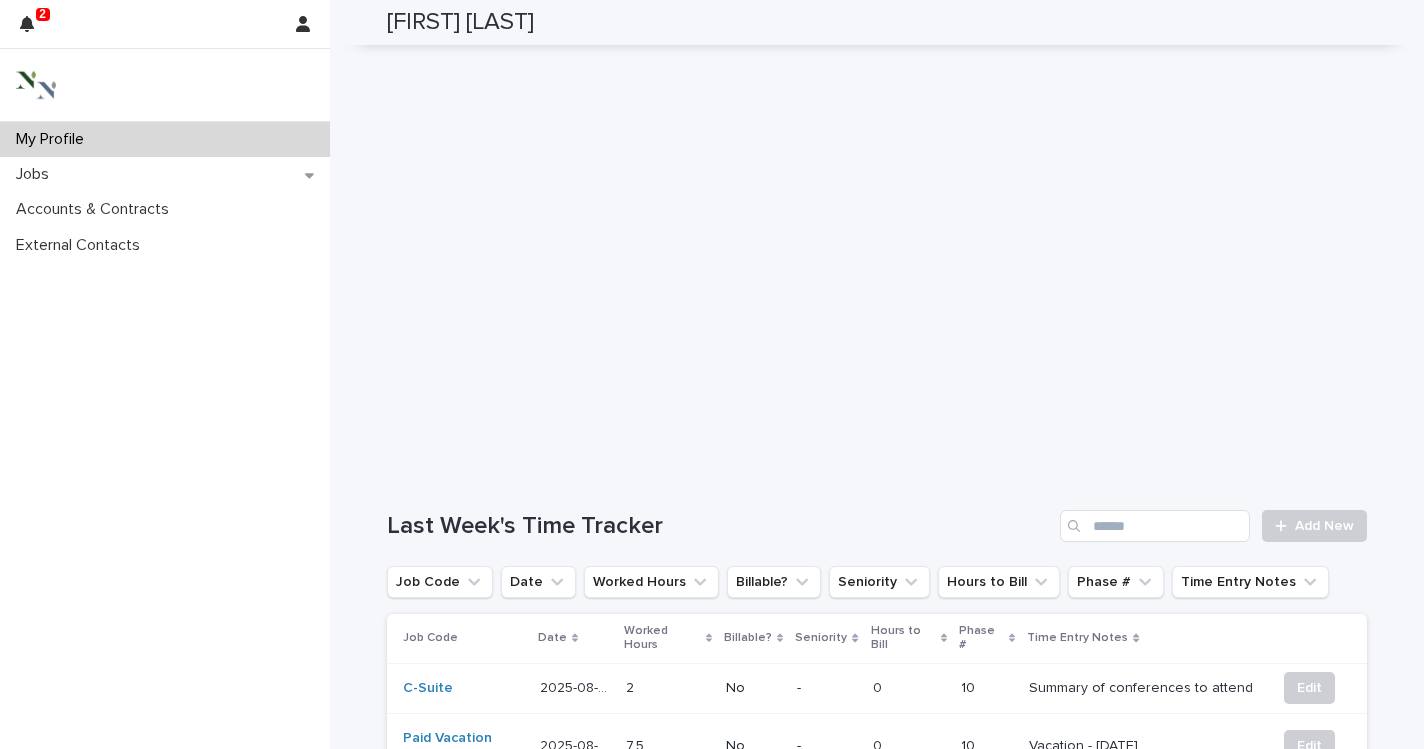 scroll, scrollTop: 351, scrollLeft: 0, axis: vertical 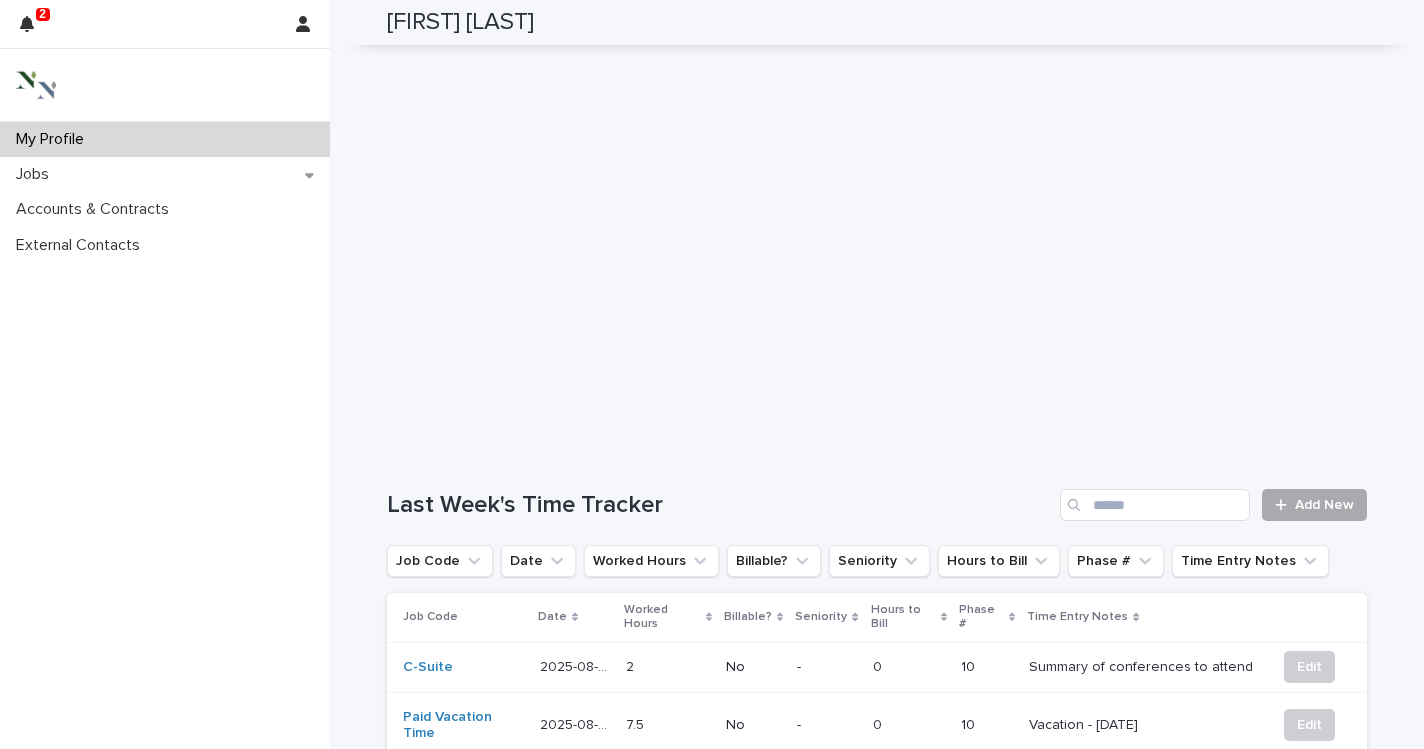 click on "Add New" at bounding box center (1324, 505) 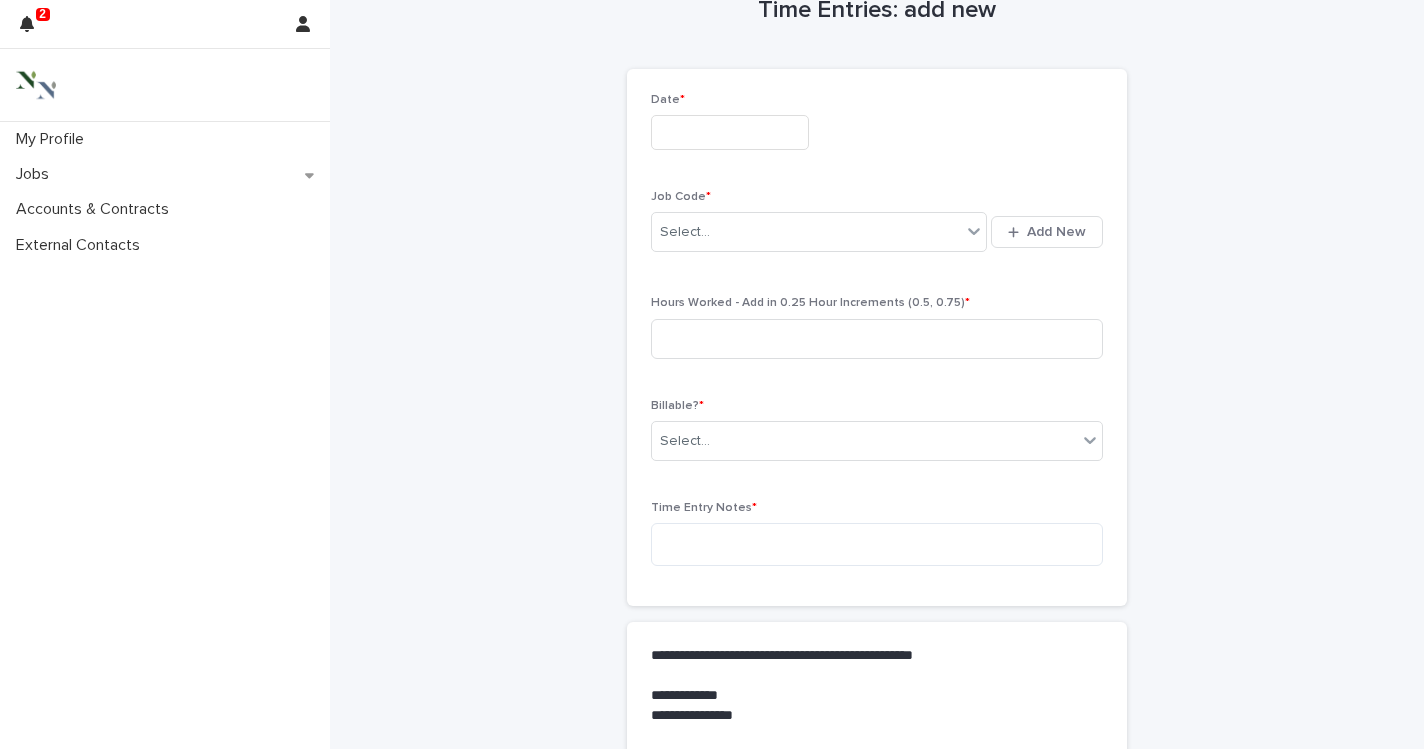 scroll, scrollTop: 0, scrollLeft: 0, axis: both 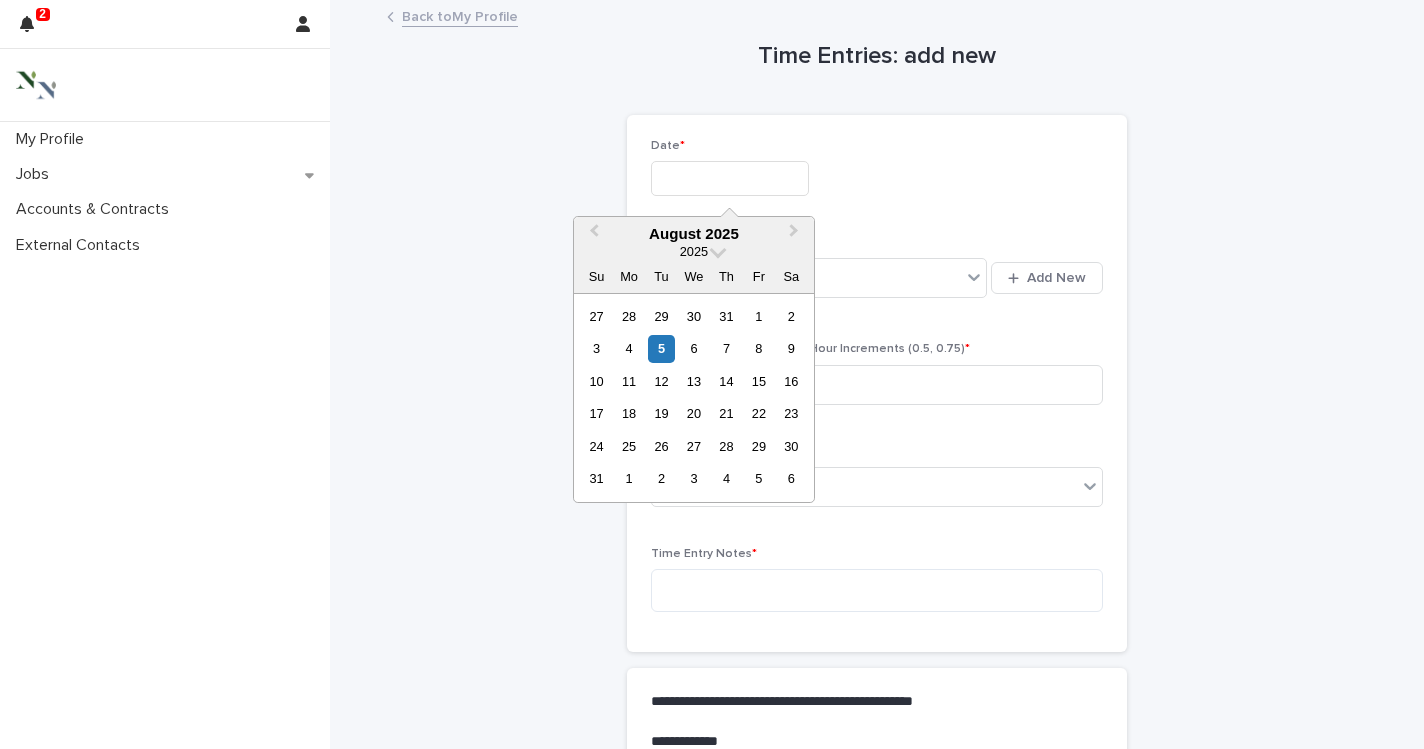 click at bounding box center [730, 178] 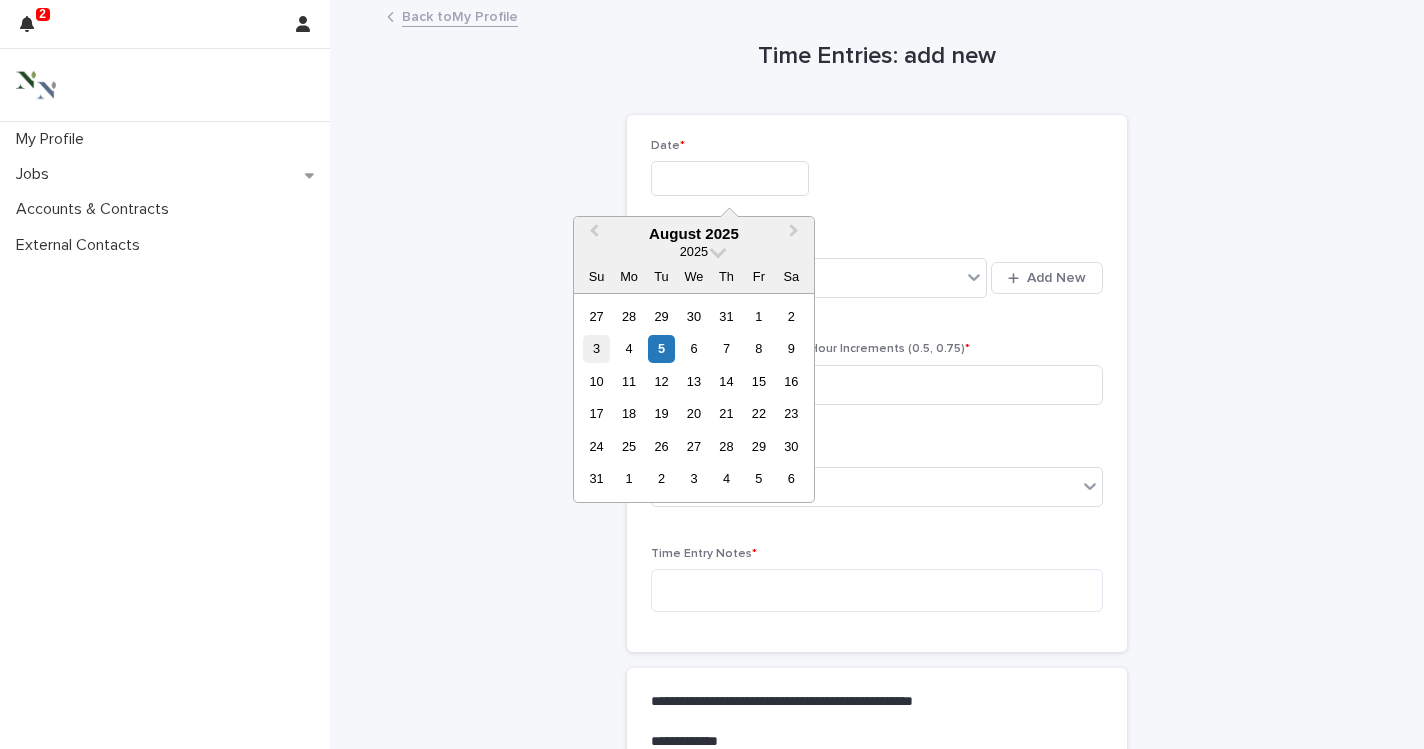 click on "3" at bounding box center [596, 348] 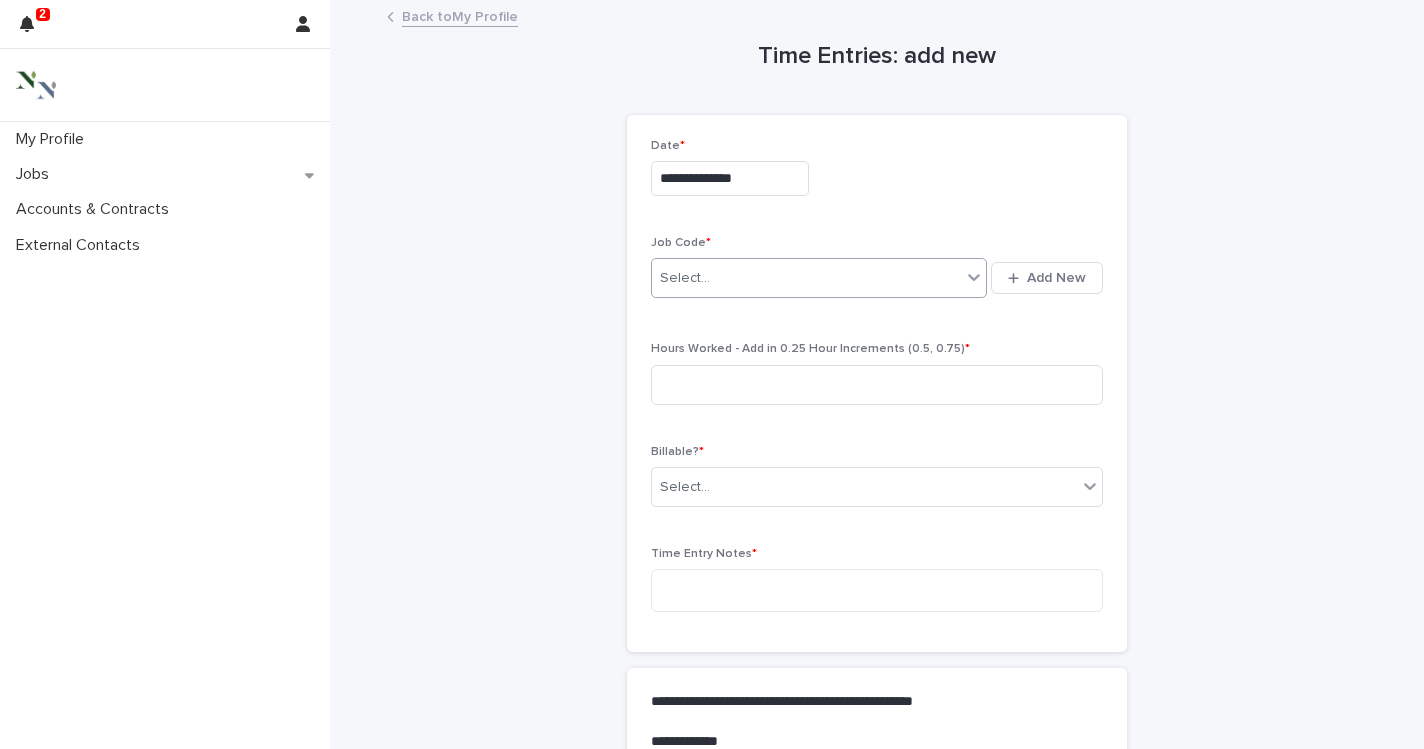 click on "Select..." at bounding box center [806, 278] 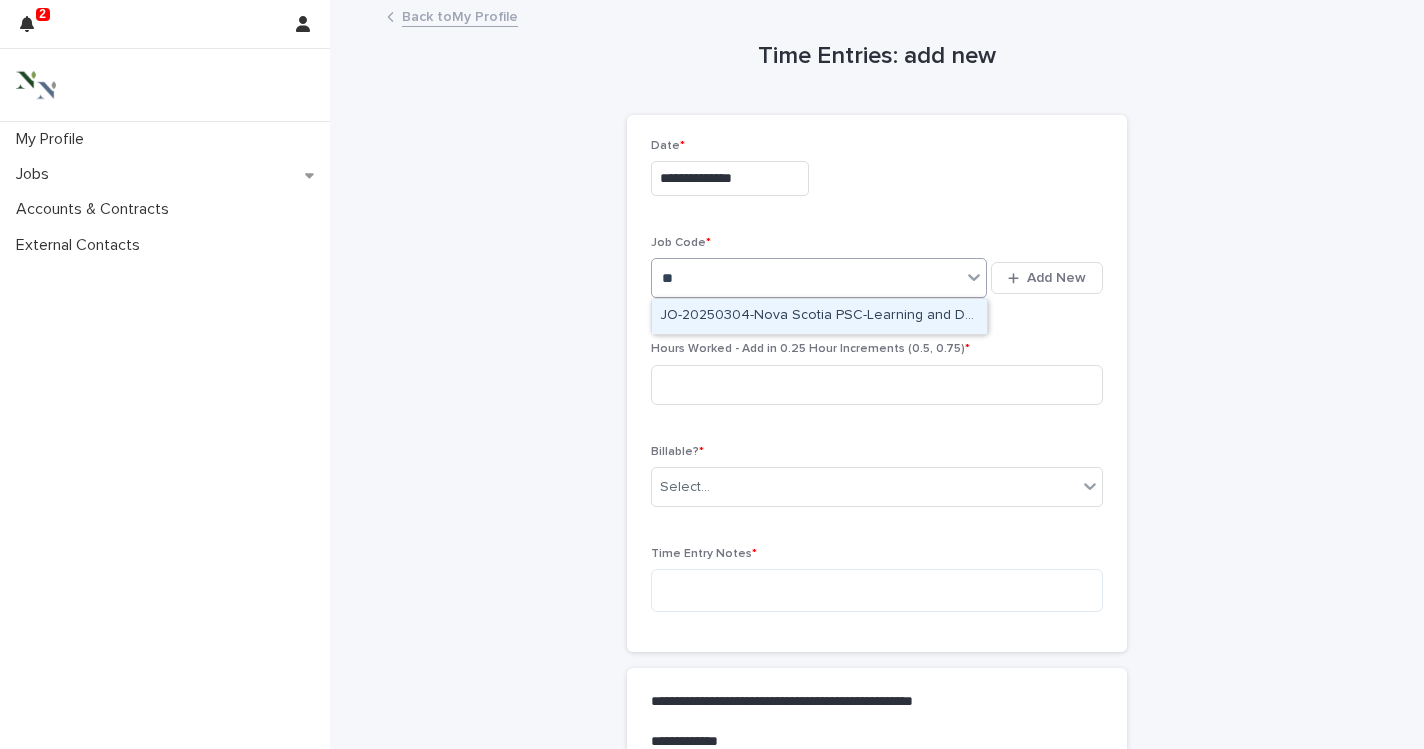 type on "*" 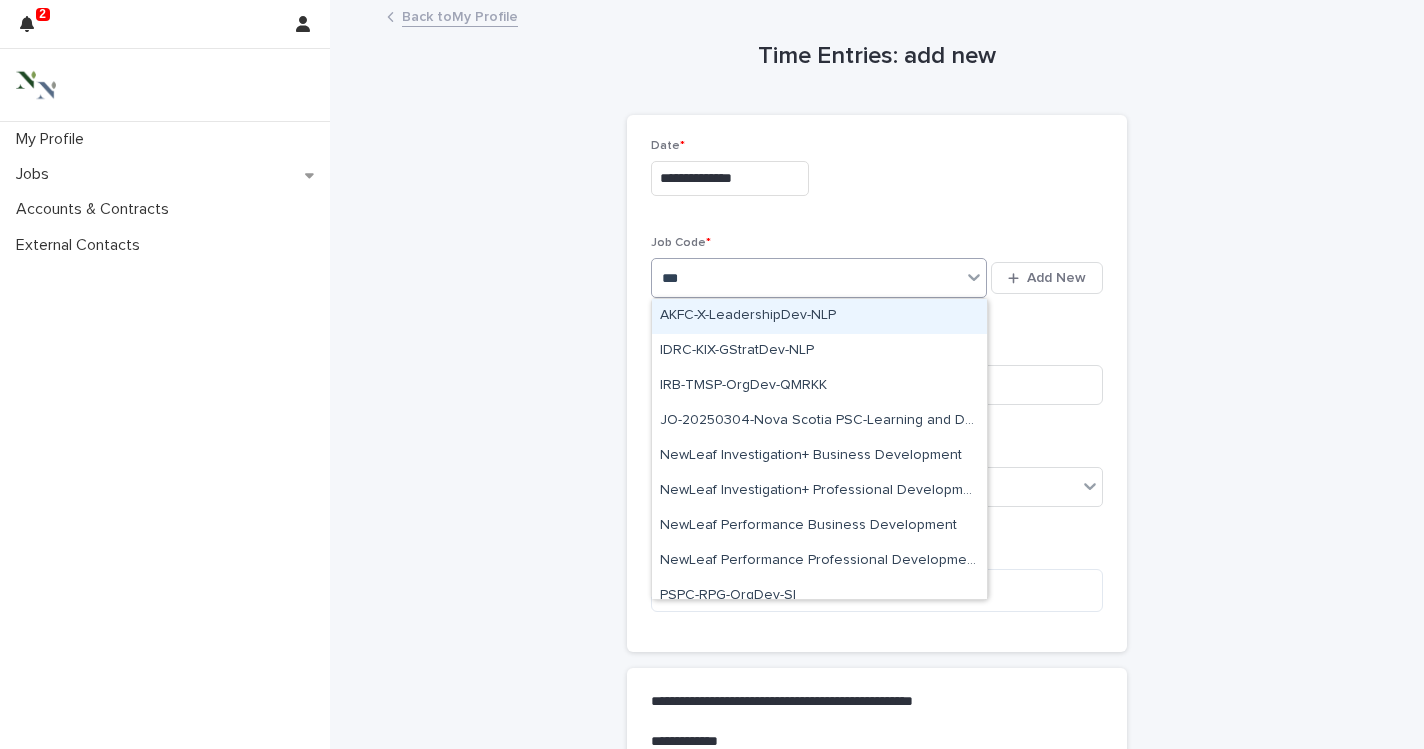 type on "****" 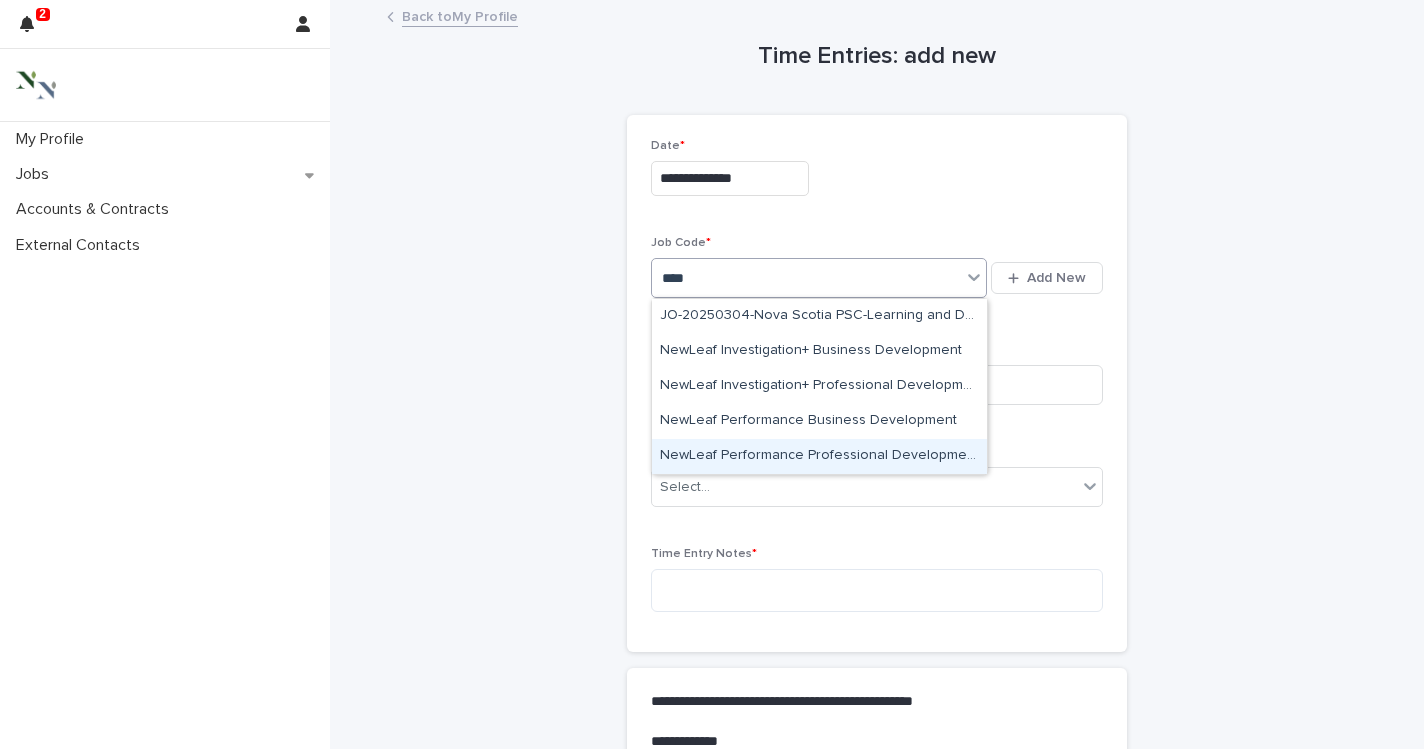 click on "NewLeaf Performance Professional Development" at bounding box center [819, 456] 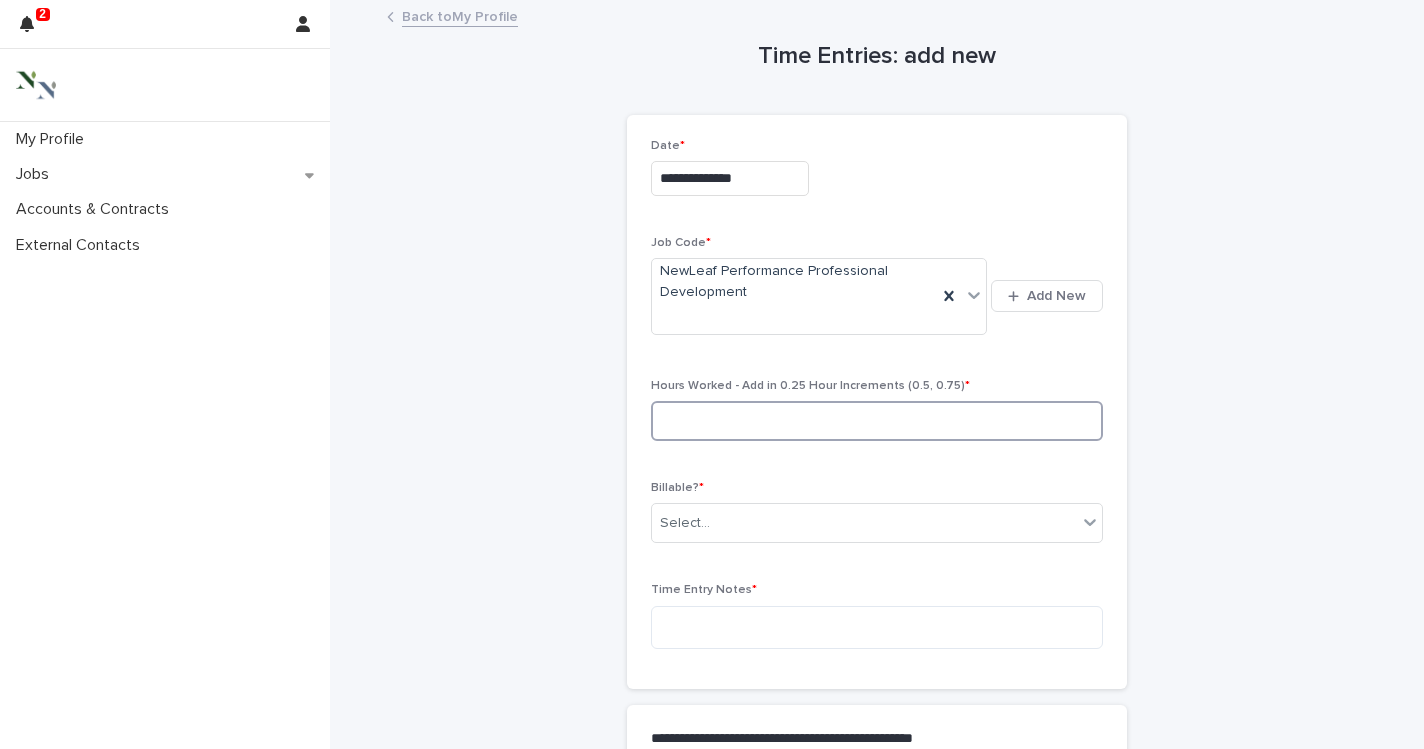 click at bounding box center (877, 421) 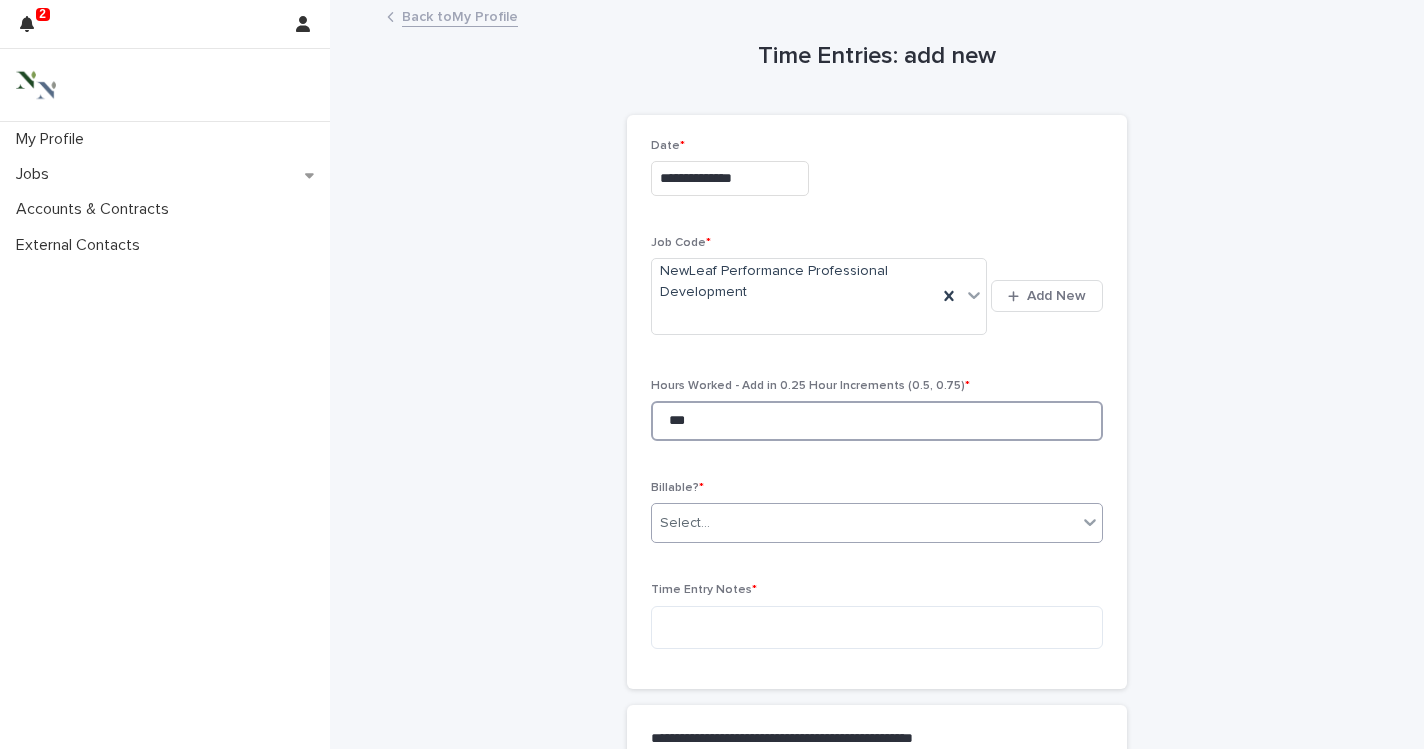 type on "***" 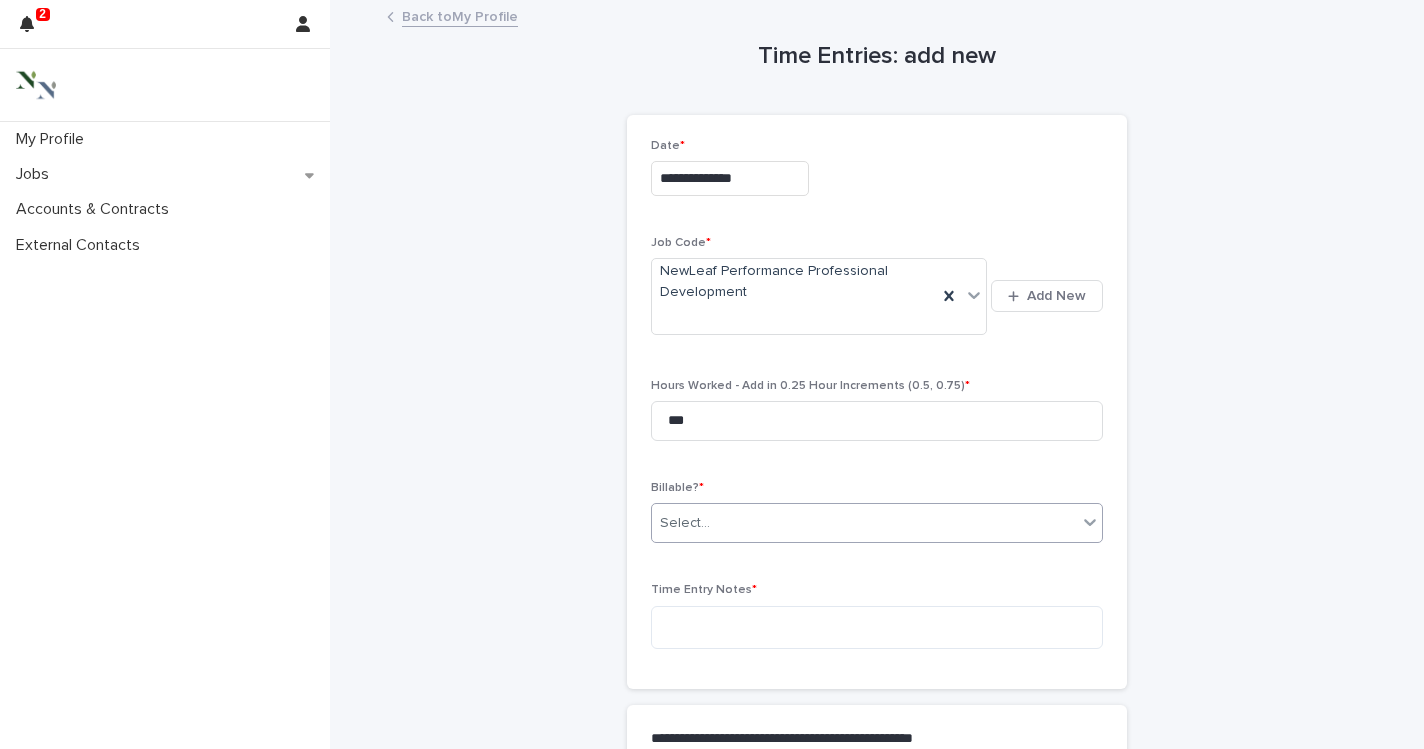 click on "Select..." at bounding box center (685, 523) 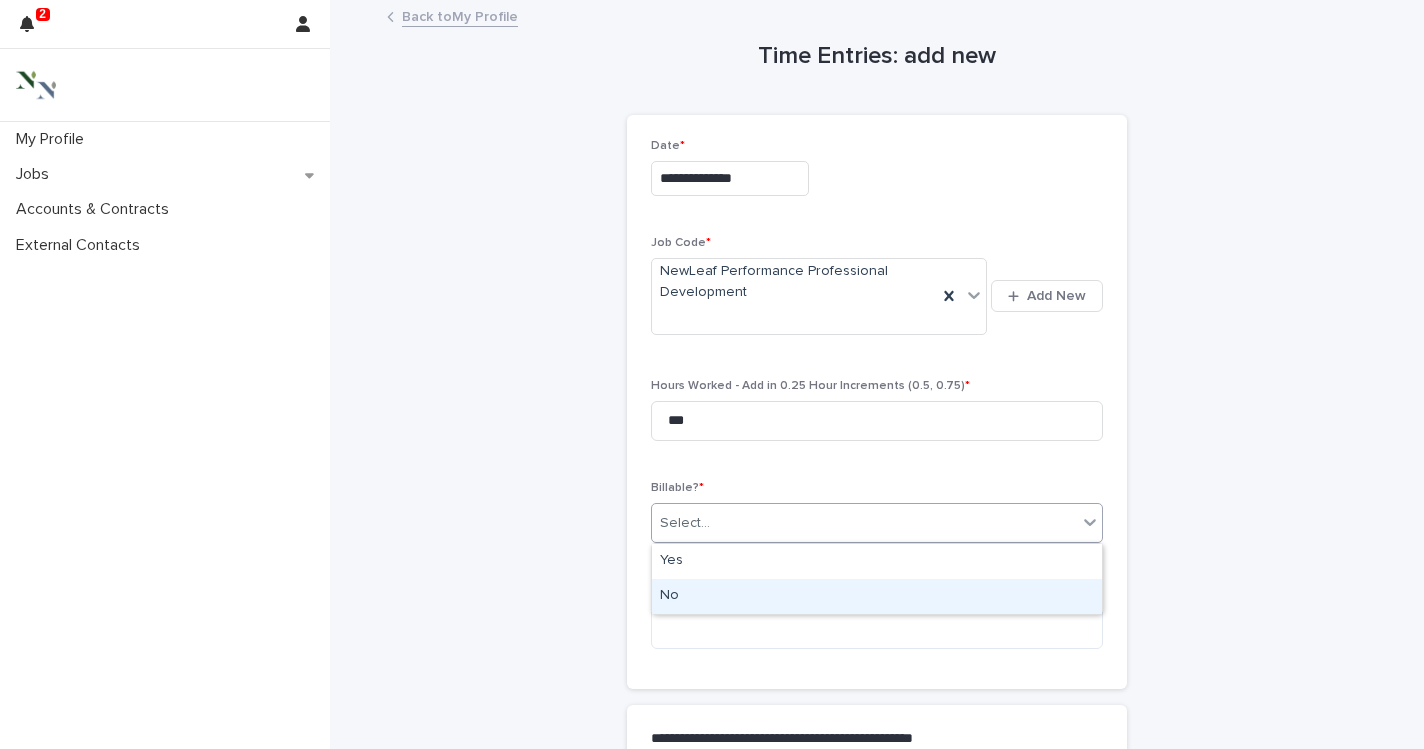 click on "No" at bounding box center (877, 596) 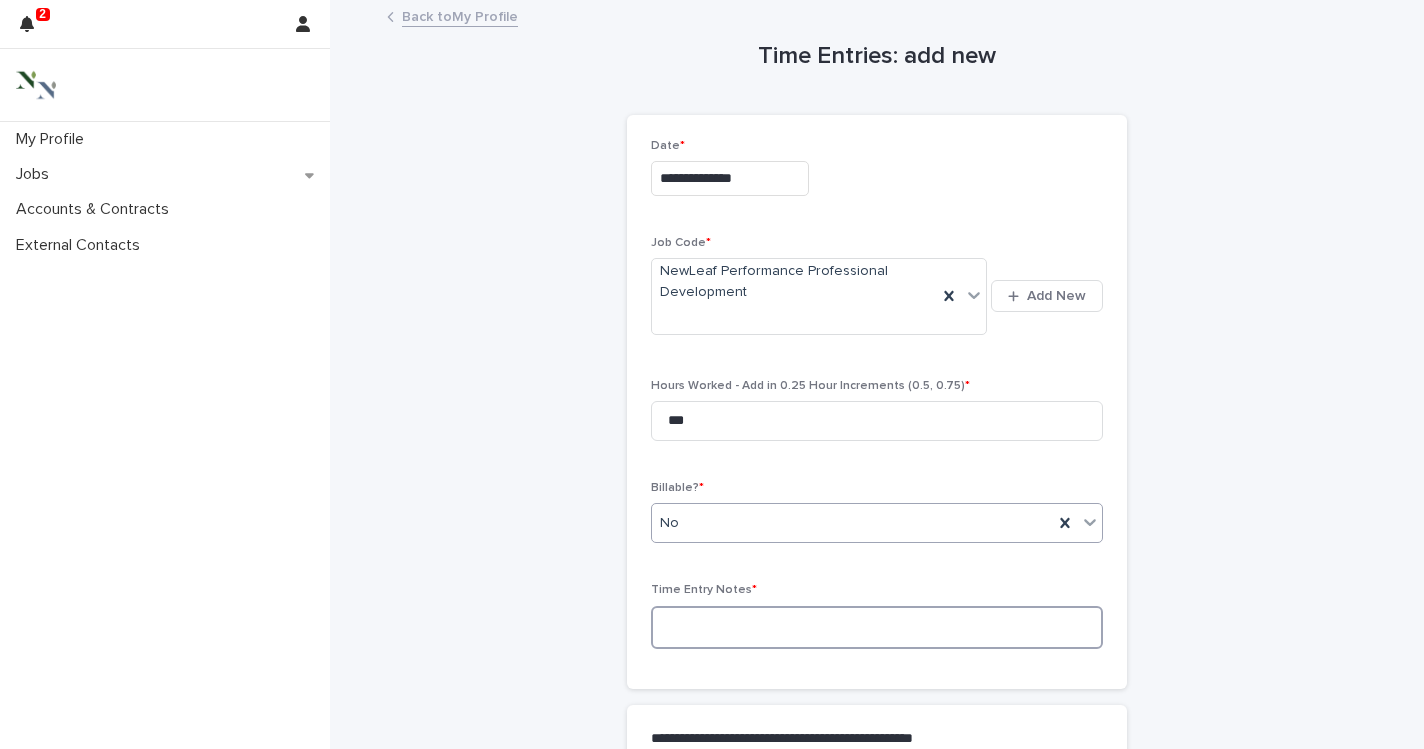 click at bounding box center (877, 627) 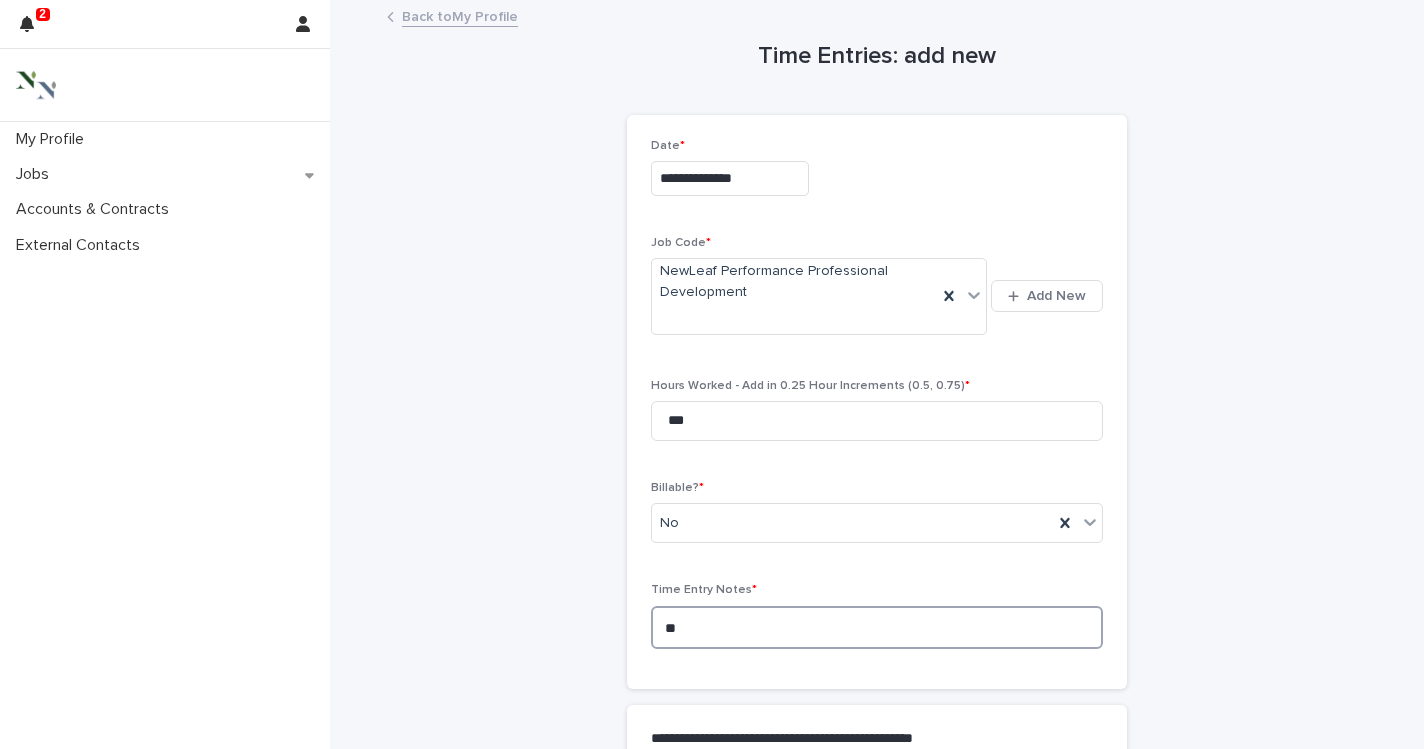 type on "*" 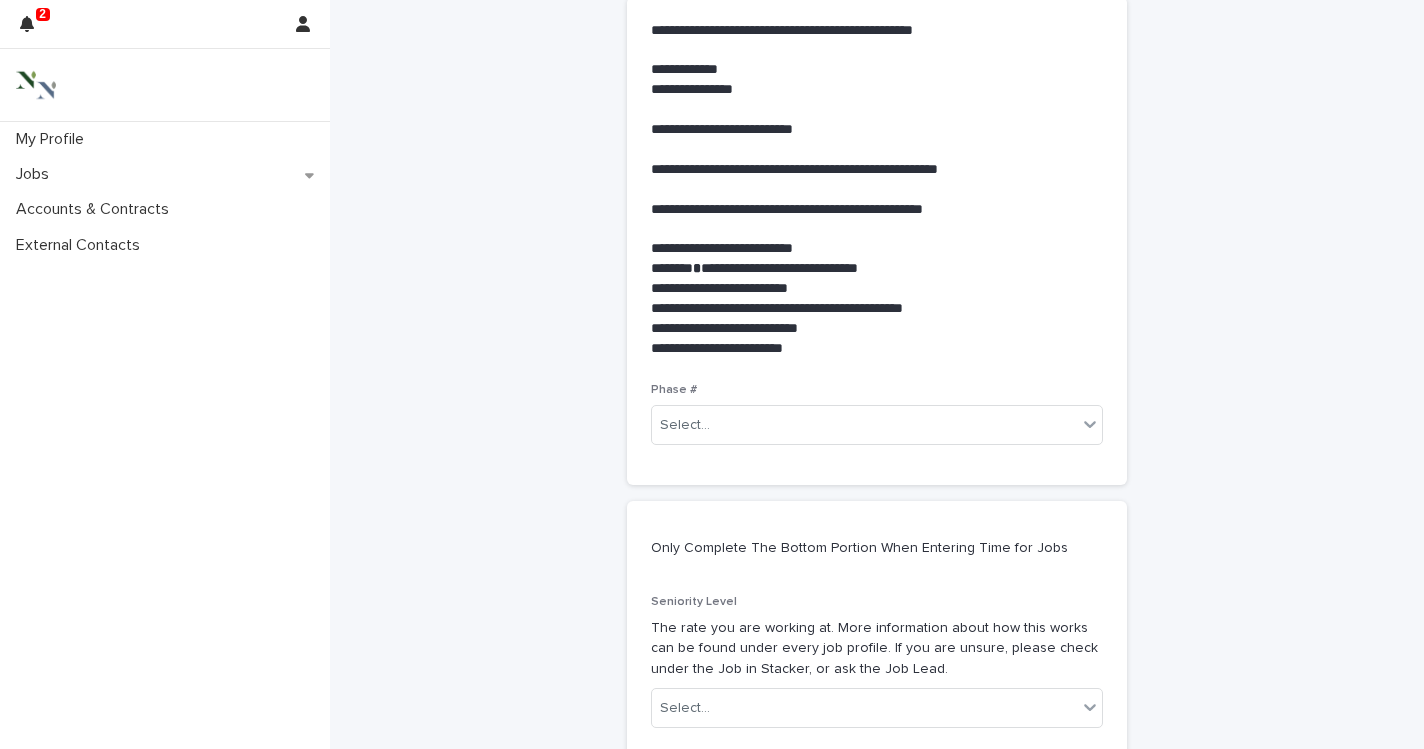 scroll, scrollTop: 709, scrollLeft: 0, axis: vertical 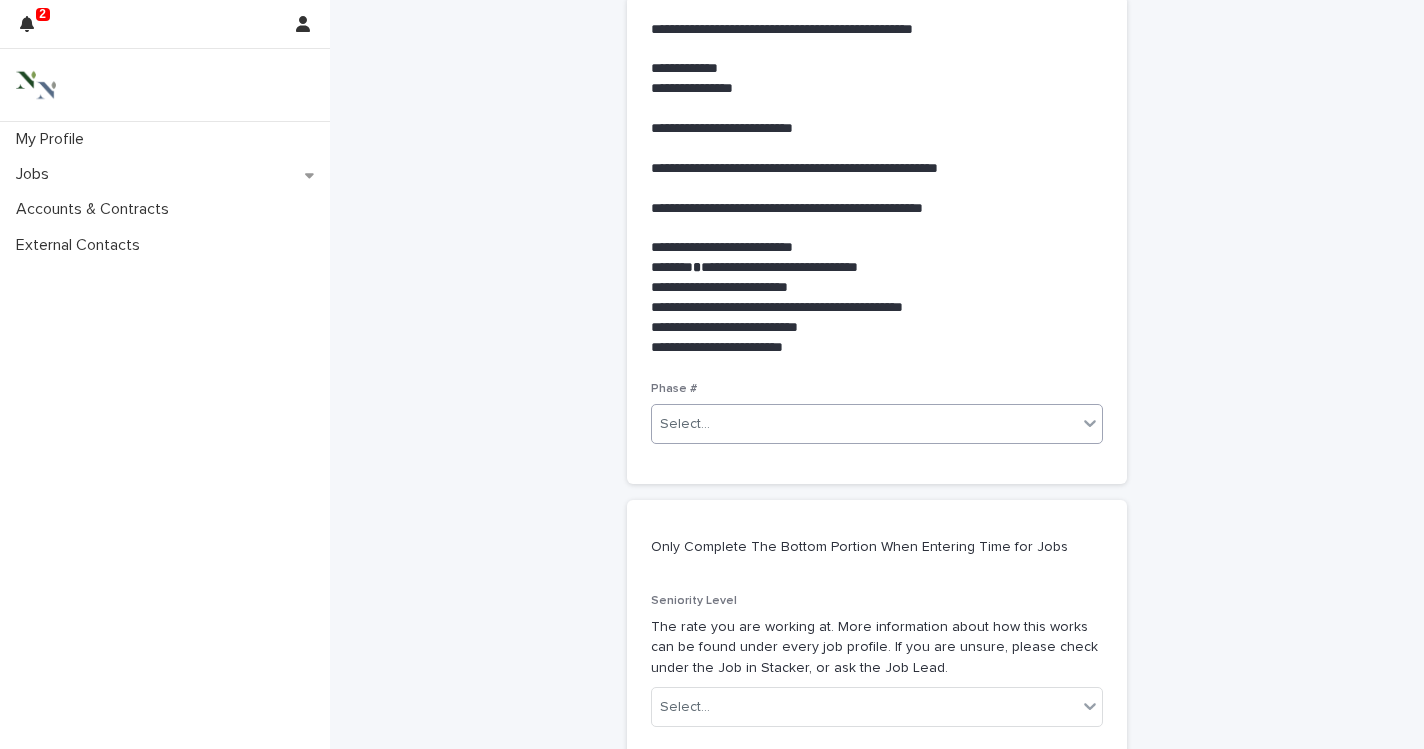 type on "**********" 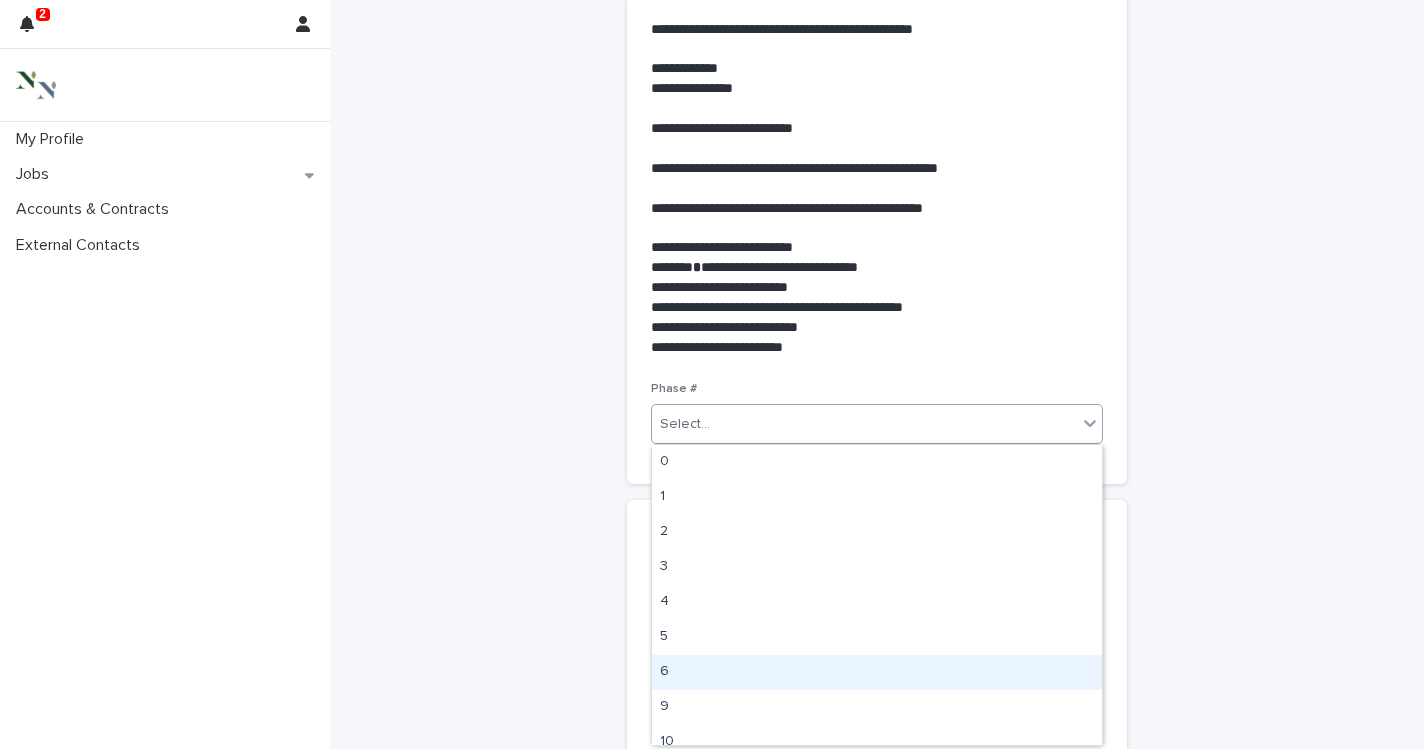 scroll, scrollTop: 15, scrollLeft: 0, axis: vertical 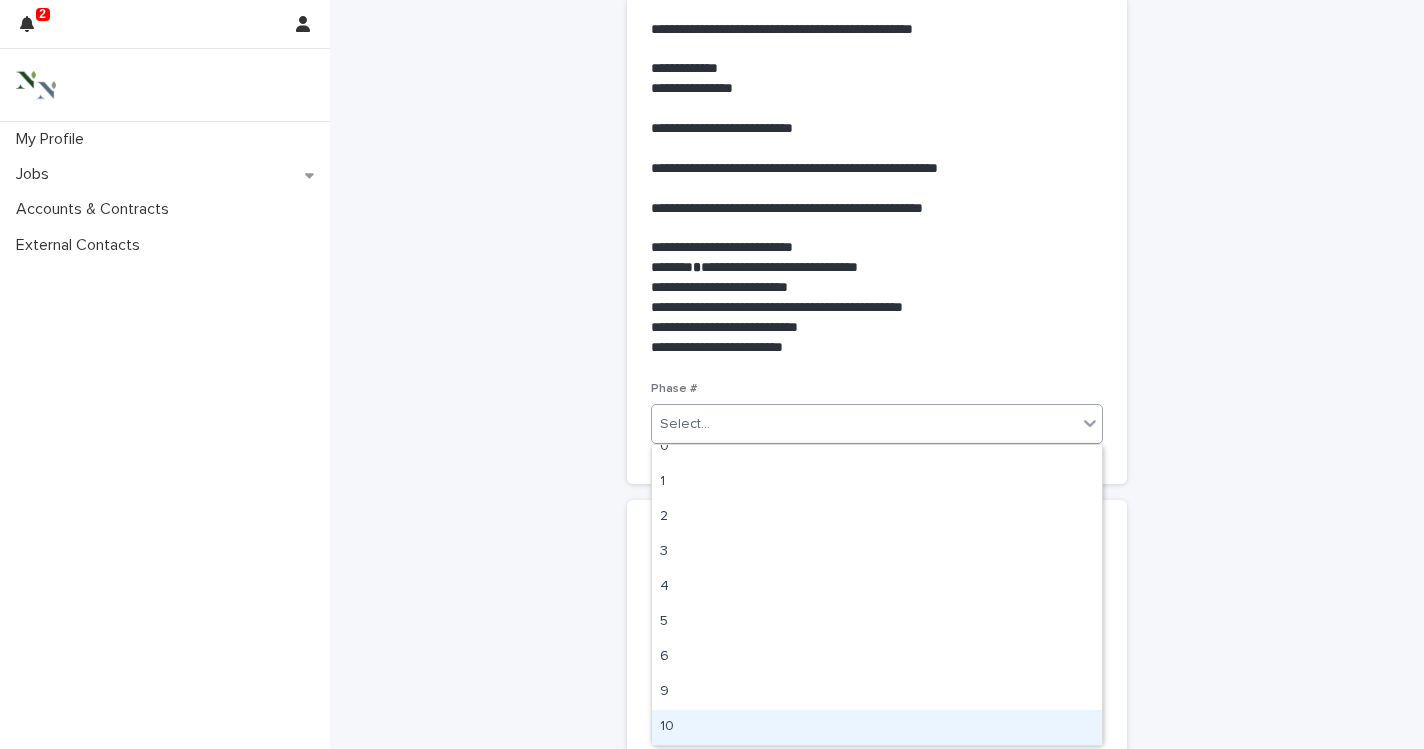 click on "10" at bounding box center [877, 727] 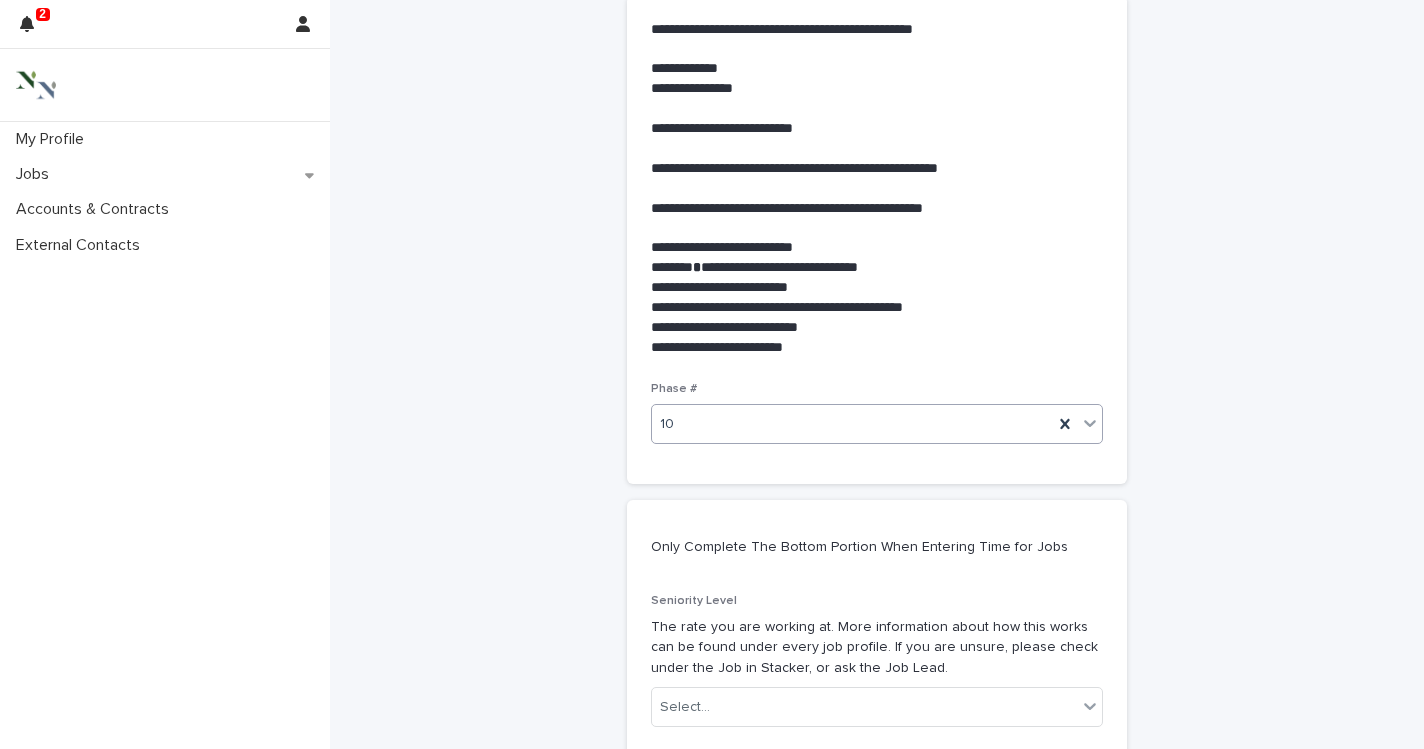 scroll, scrollTop: 1034, scrollLeft: 0, axis: vertical 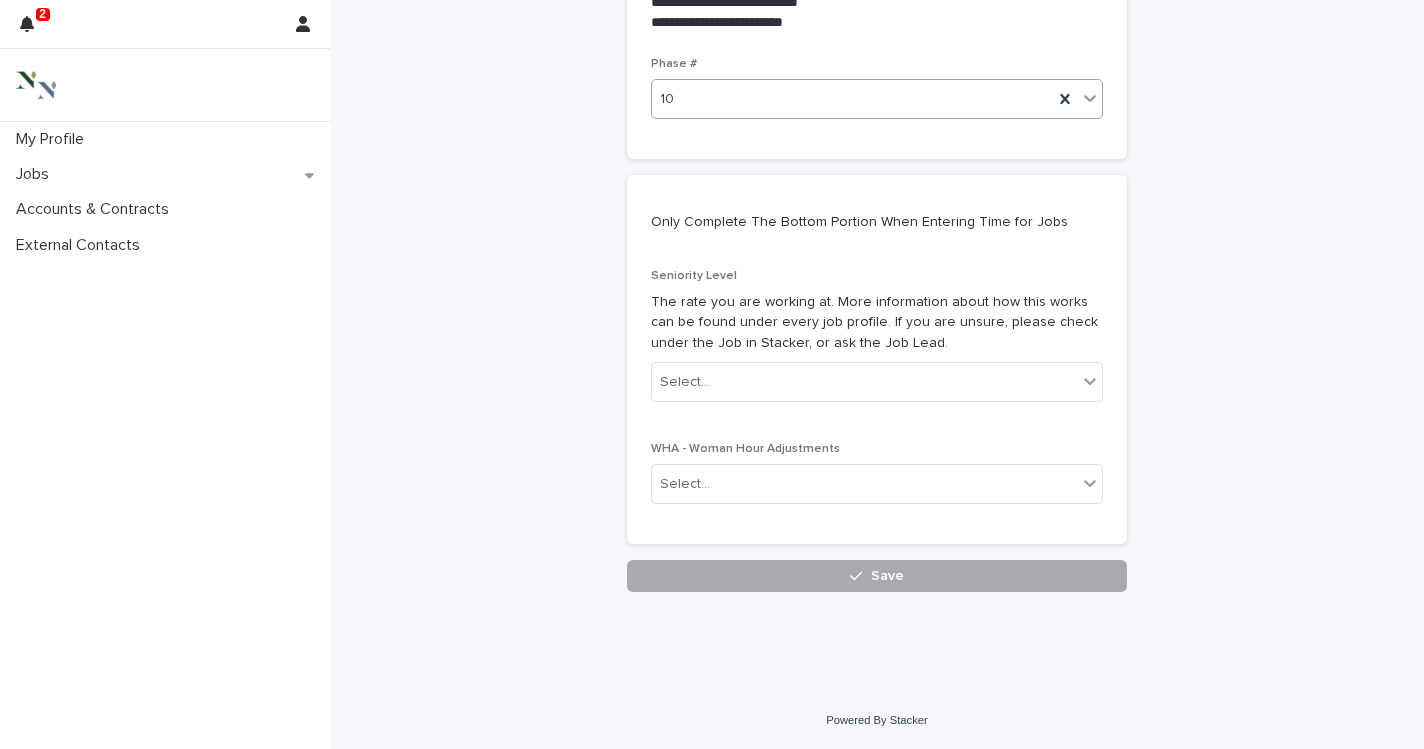 click on "Save" at bounding box center (877, 576) 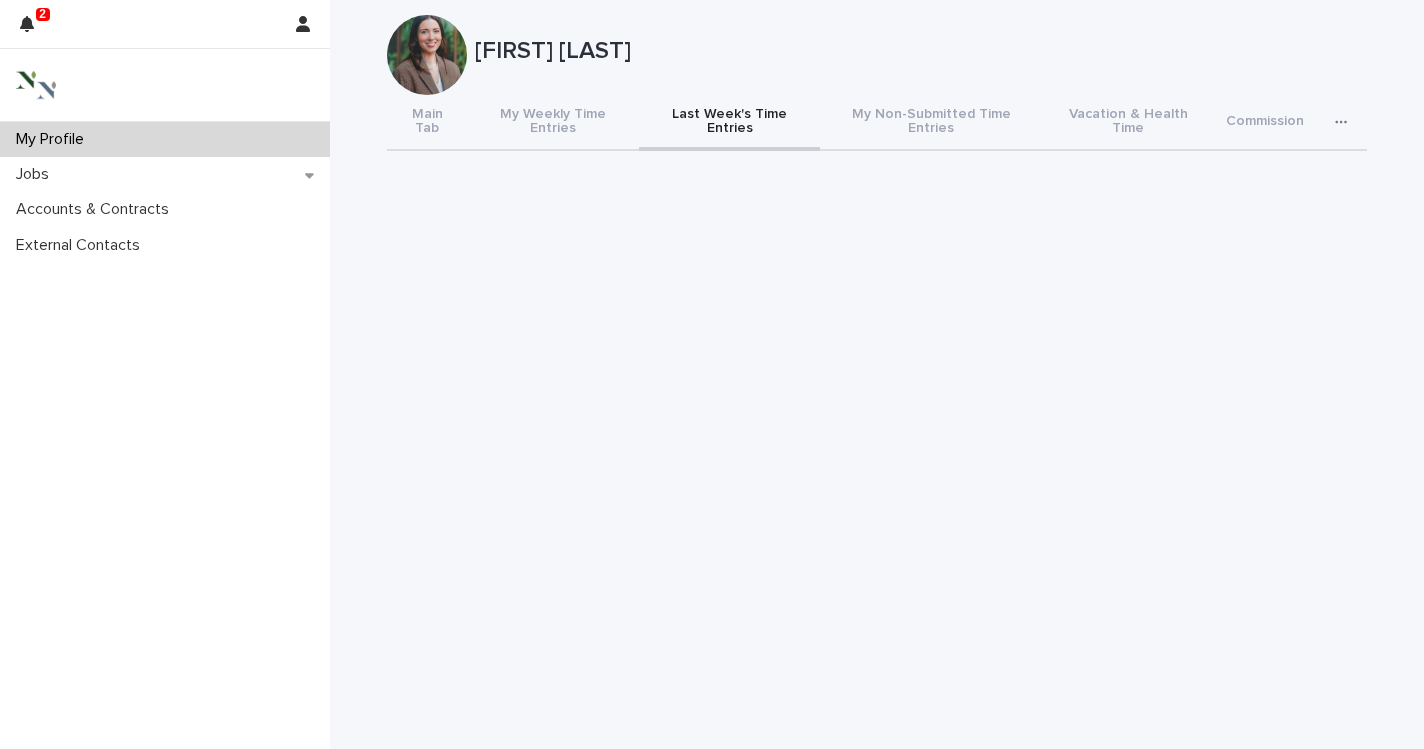 scroll, scrollTop: 0, scrollLeft: 0, axis: both 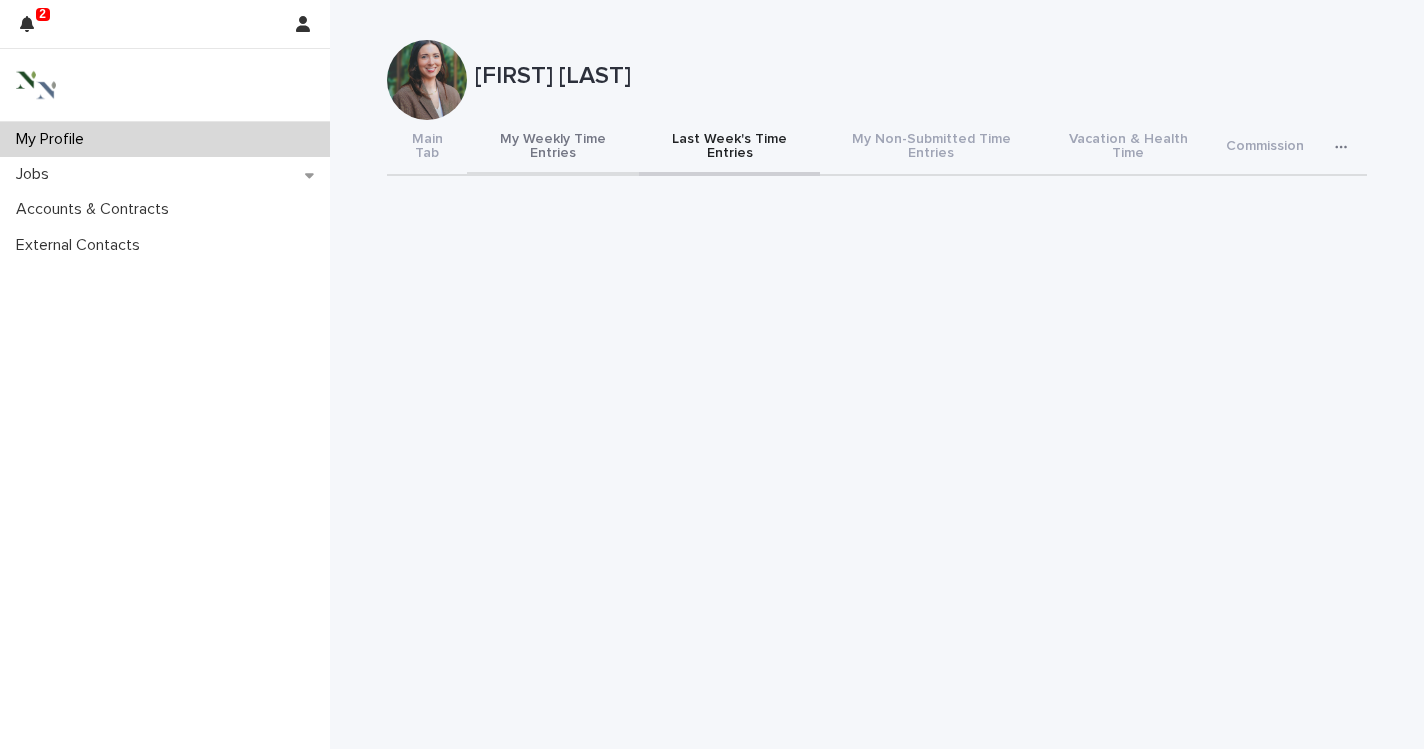 click on "My Weekly Time Entries" at bounding box center [553, 148] 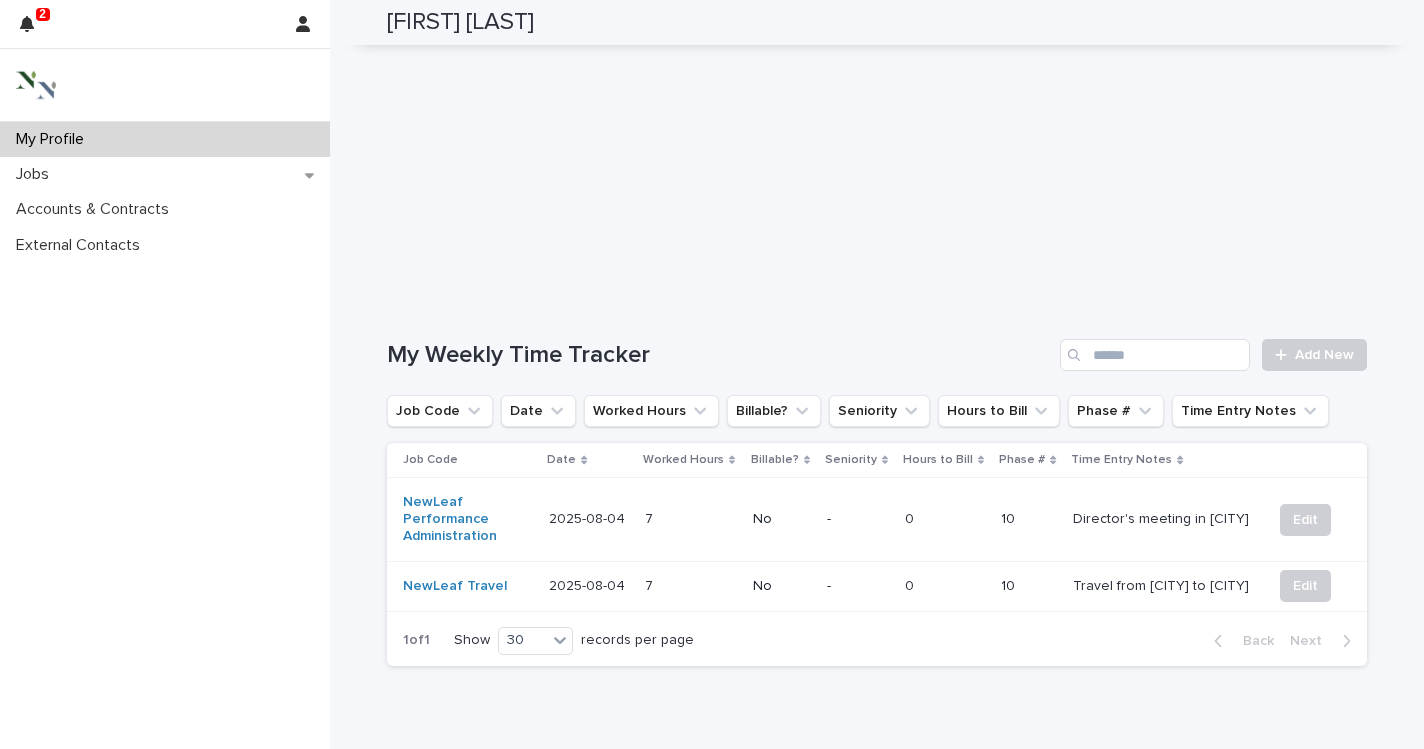 scroll, scrollTop: 502, scrollLeft: 0, axis: vertical 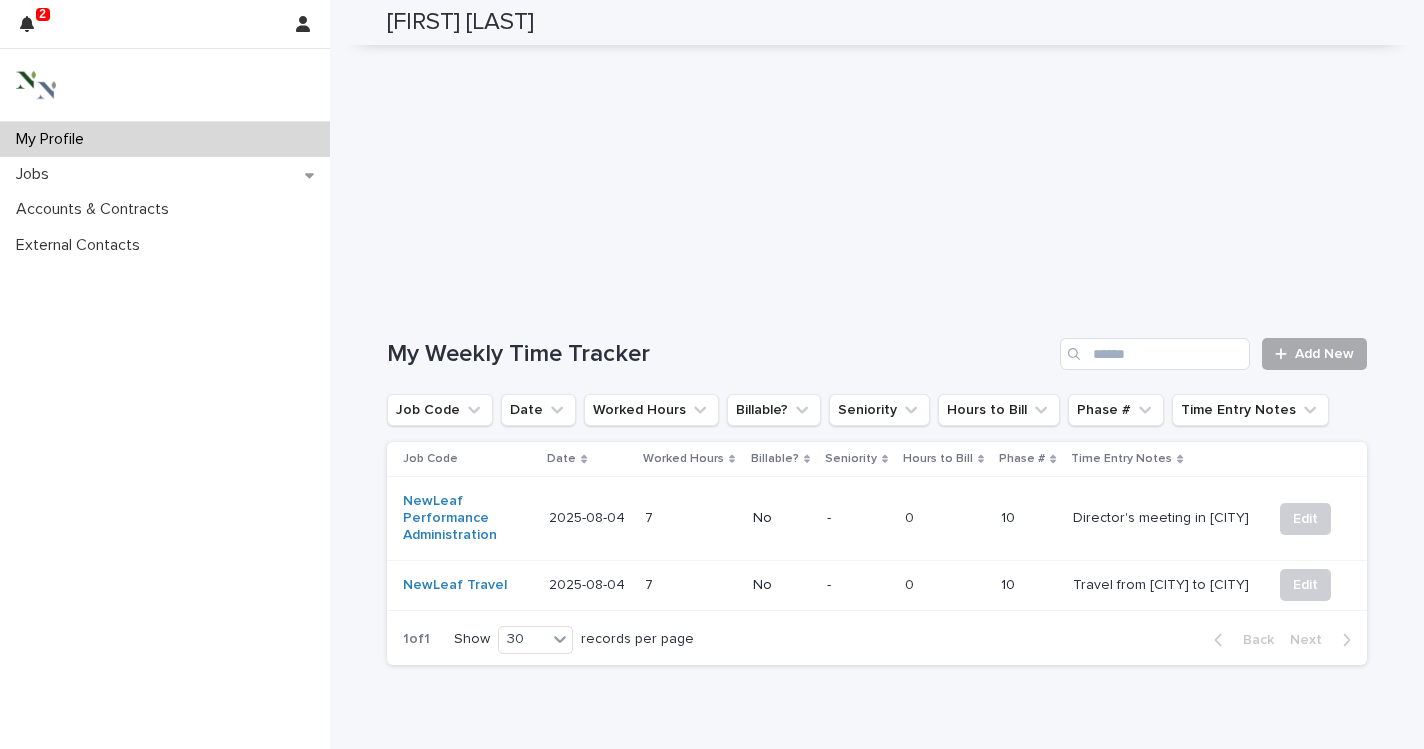 click on "Add New" at bounding box center [1324, 354] 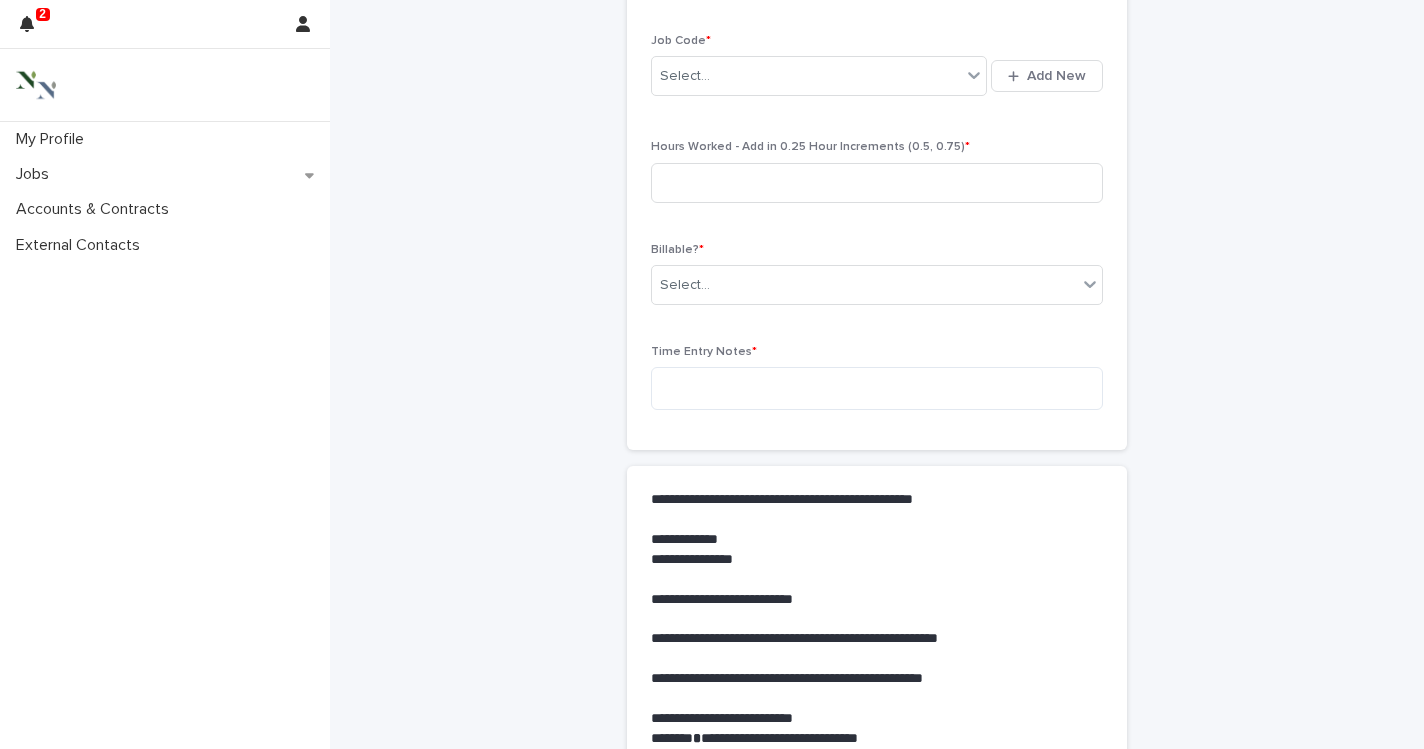 scroll, scrollTop: 0, scrollLeft: 0, axis: both 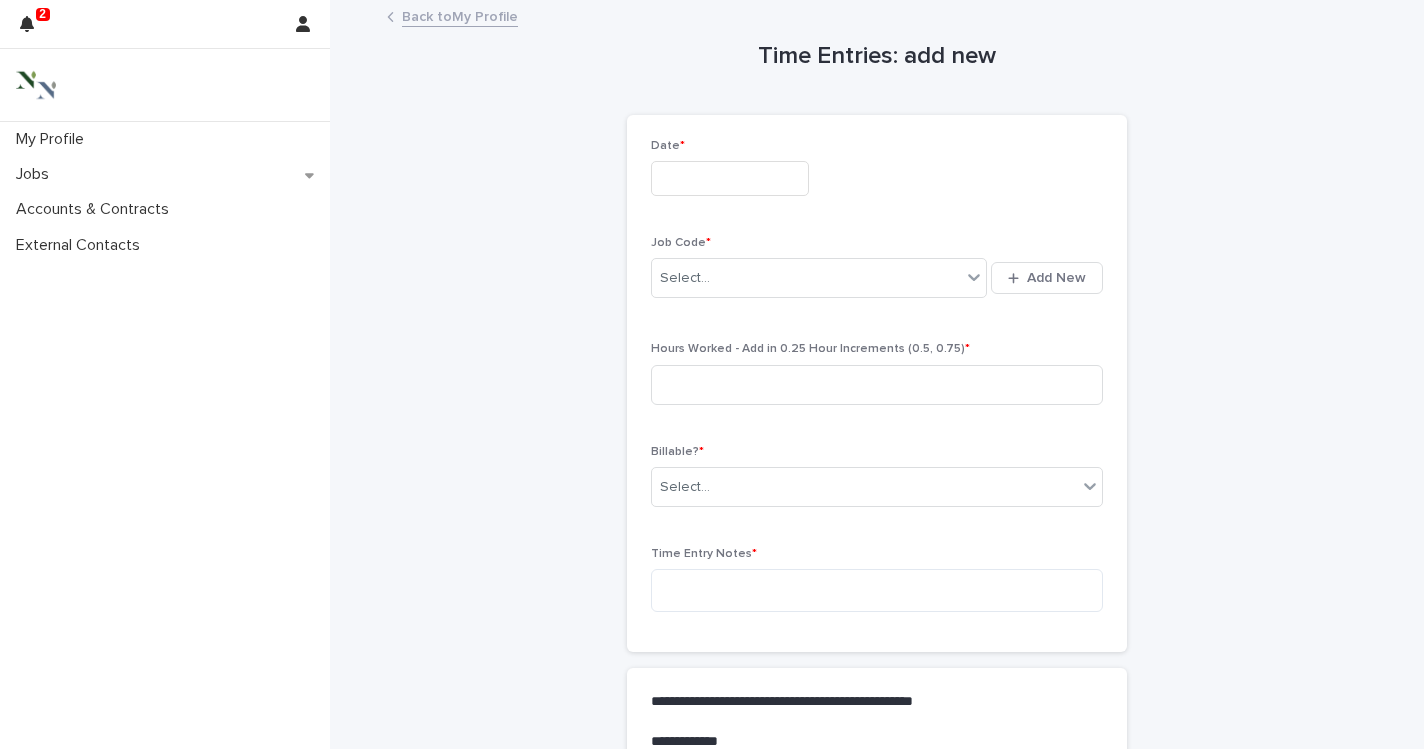 click at bounding box center [730, 178] 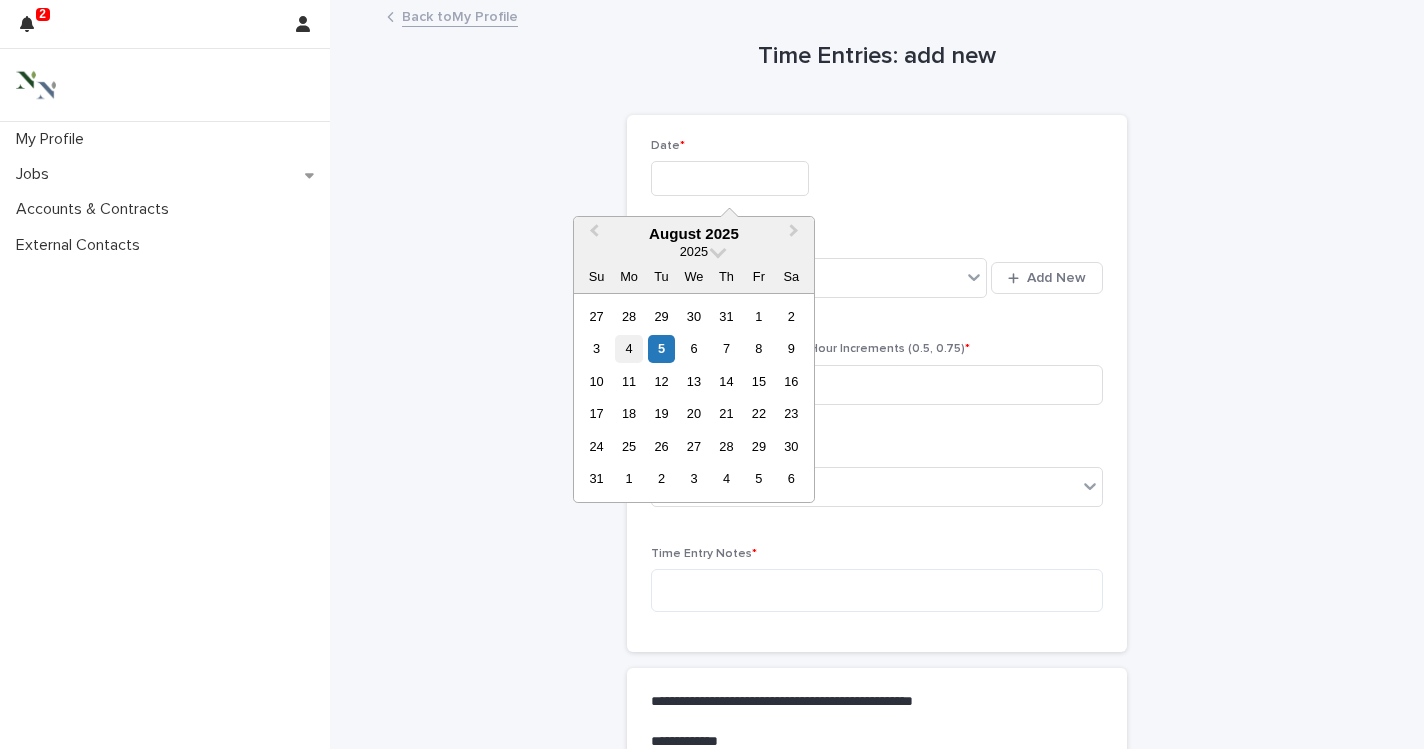 click on "4" at bounding box center (628, 348) 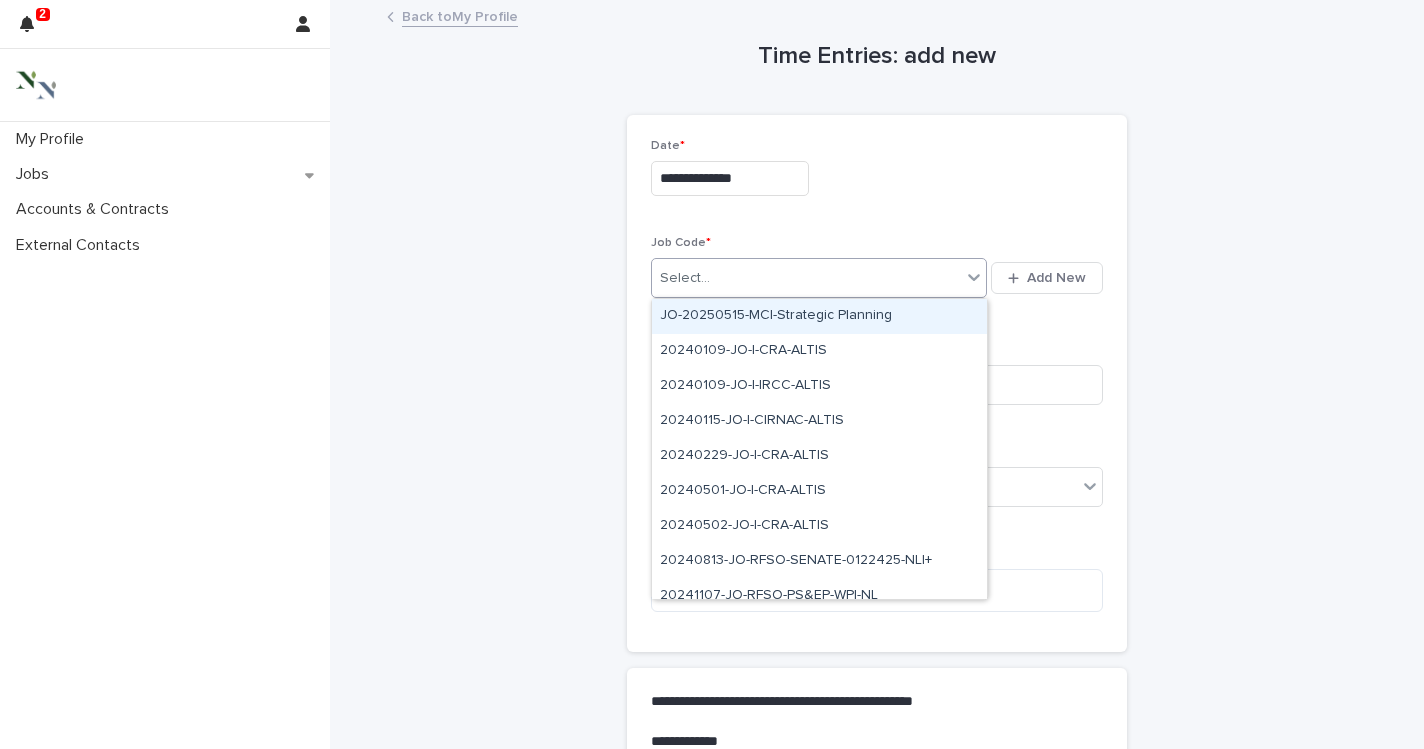 click on "Select..." at bounding box center [806, 278] 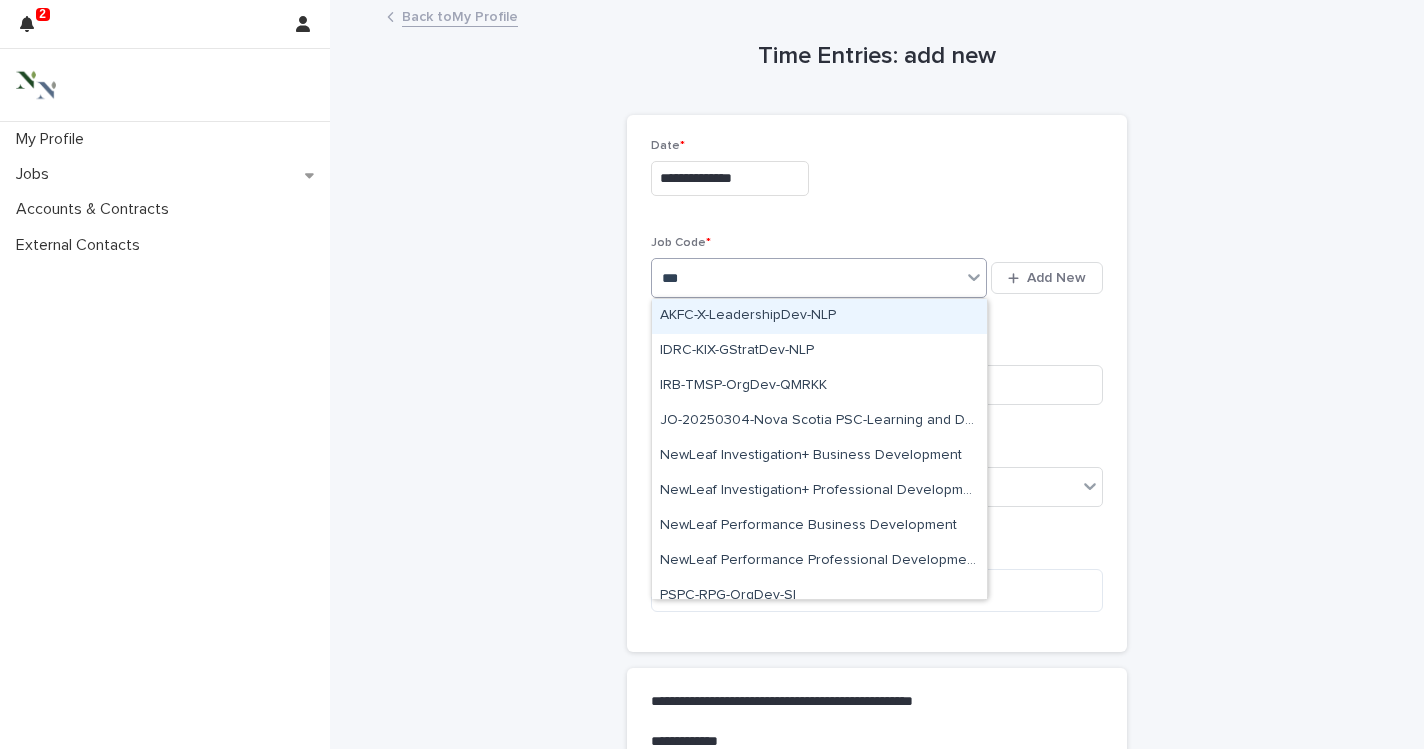 type on "****" 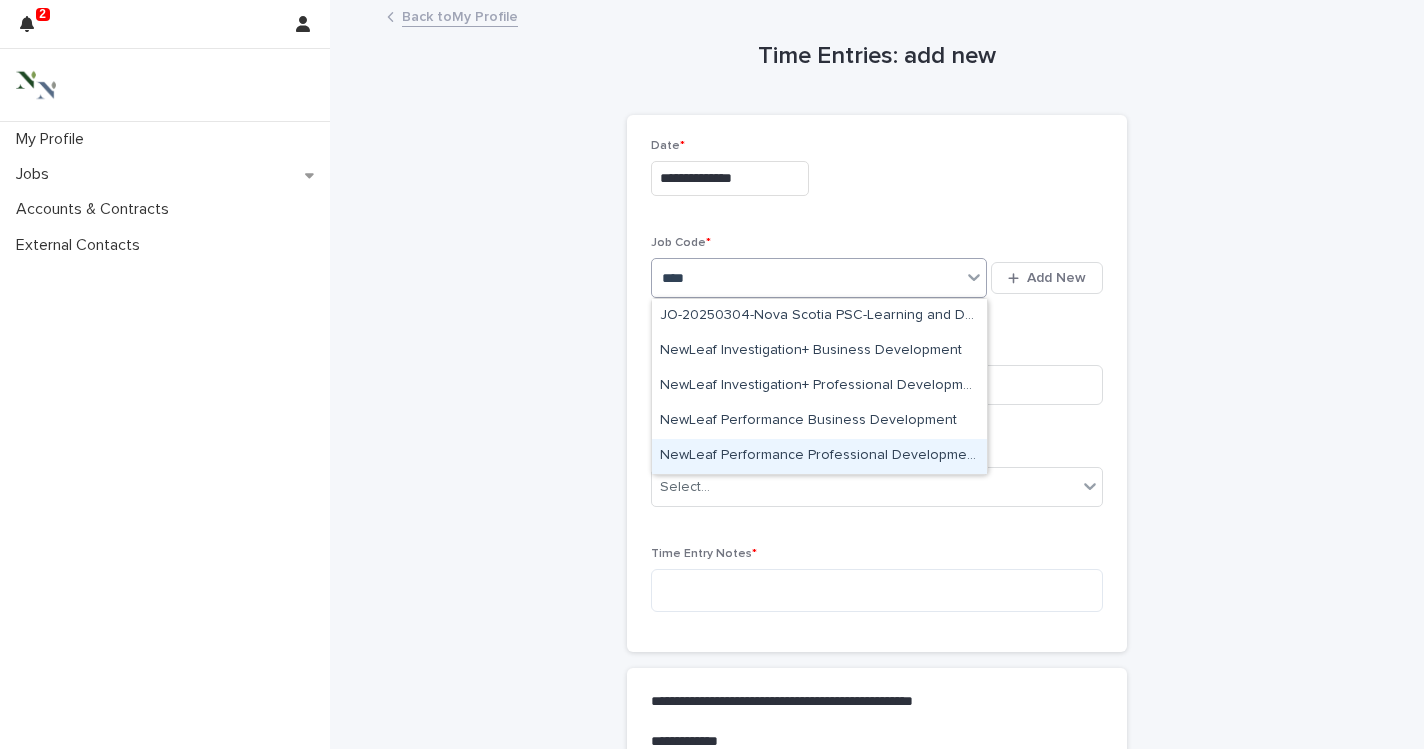 click on "NewLeaf Performance Professional Development" at bounding box center (819, 456) 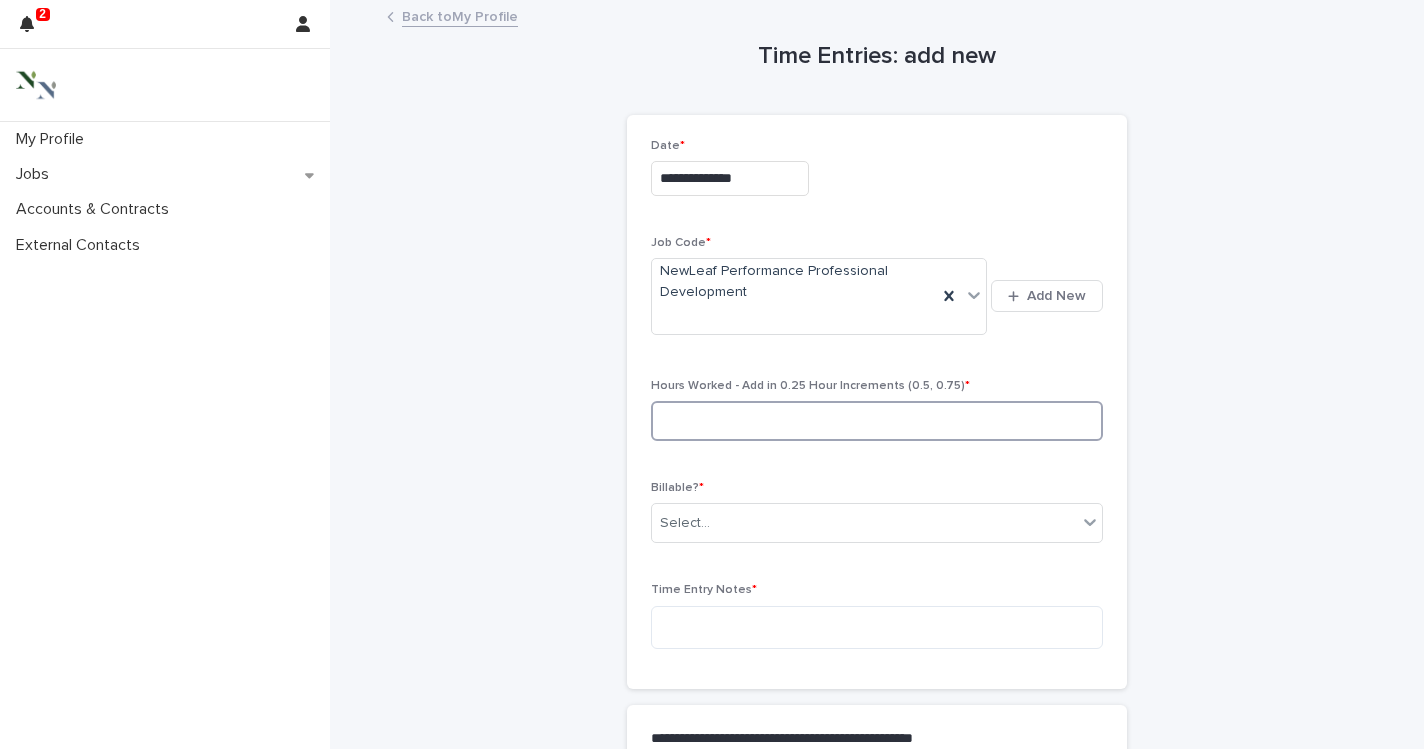 click at bounding box center (877, 421) 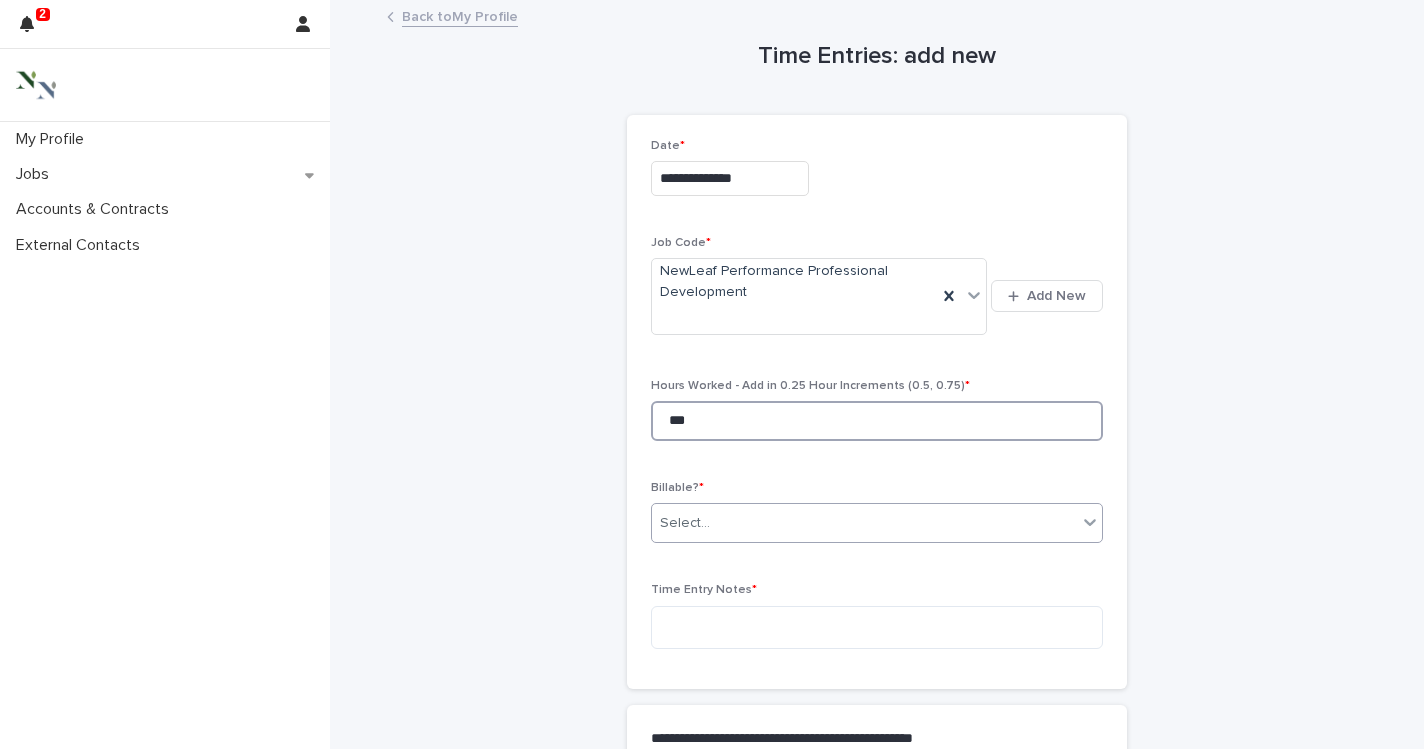type on "***" 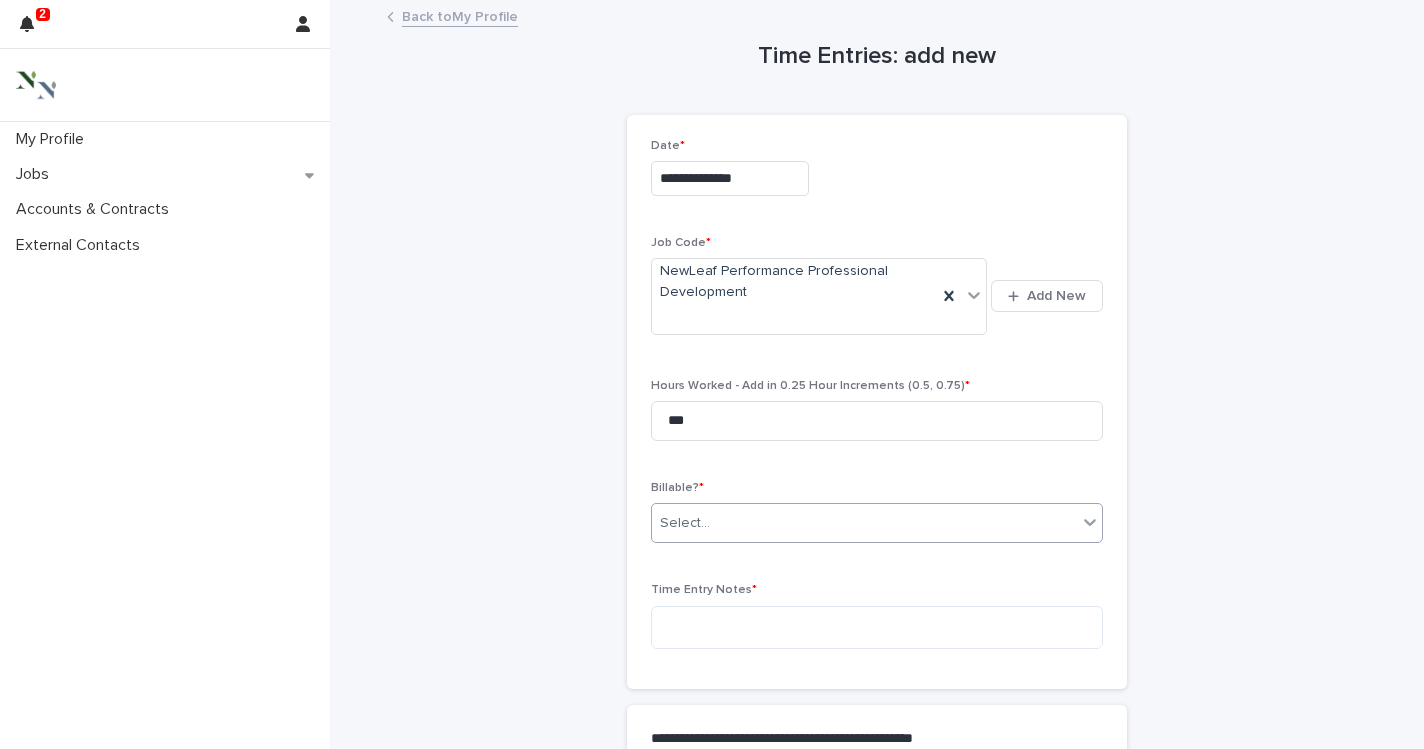 click on "Select..." at bounding box center [864, 523] 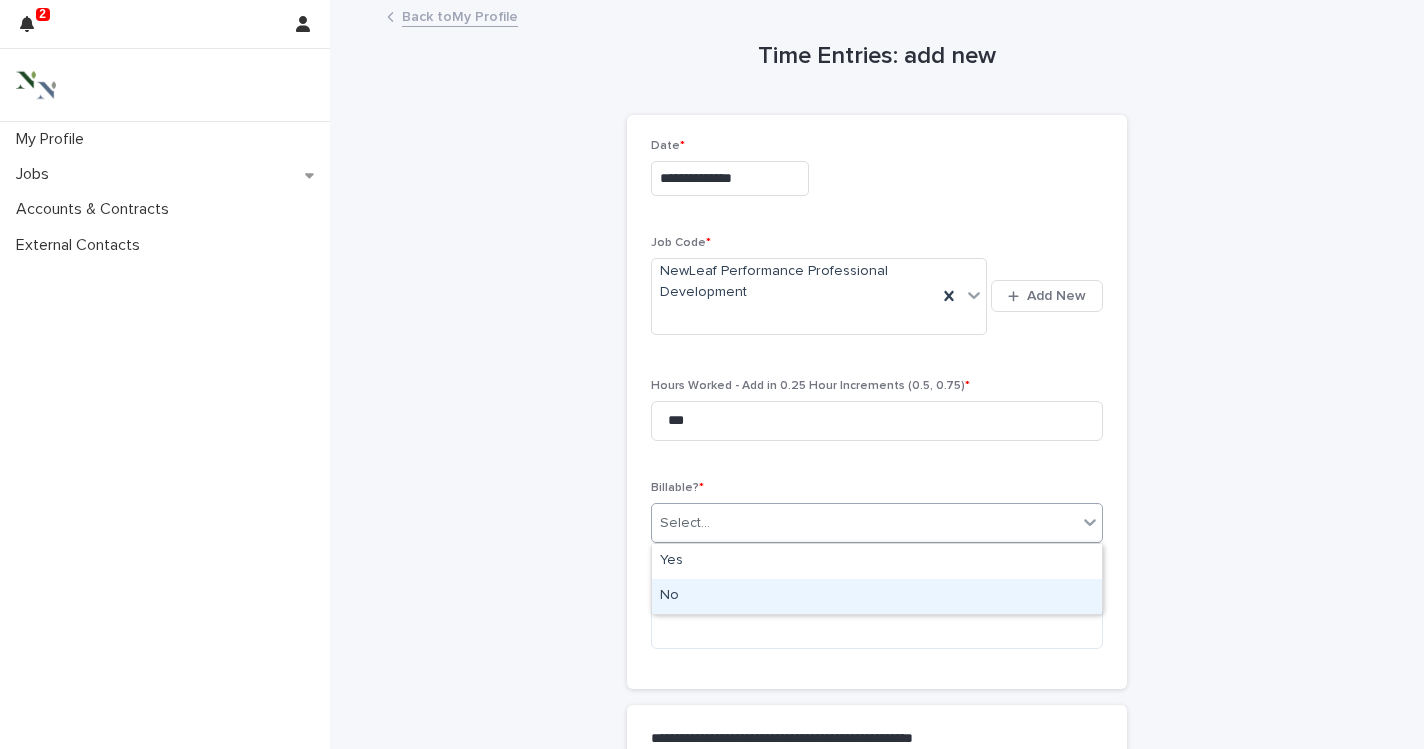 click on "No" at bounding box center (877, 596) 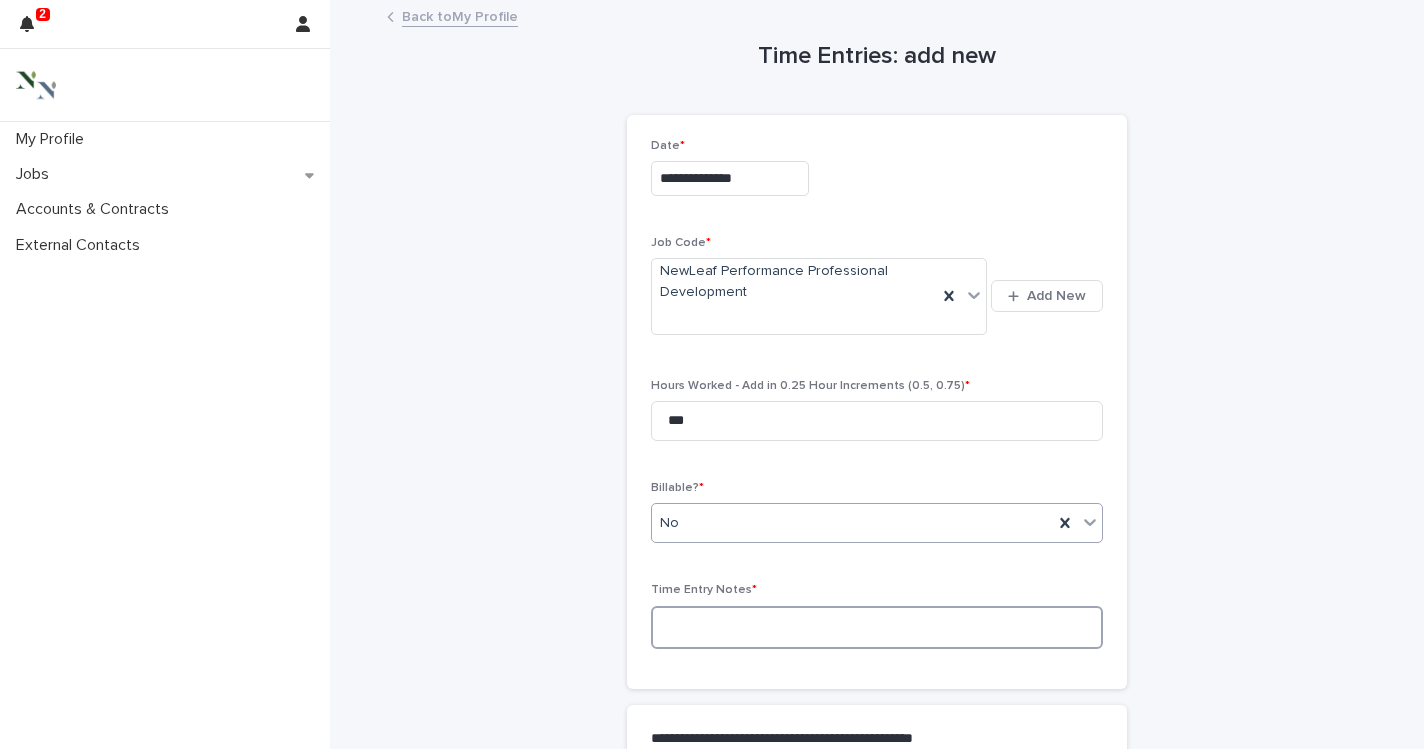 click at bounding box center [877, 627] 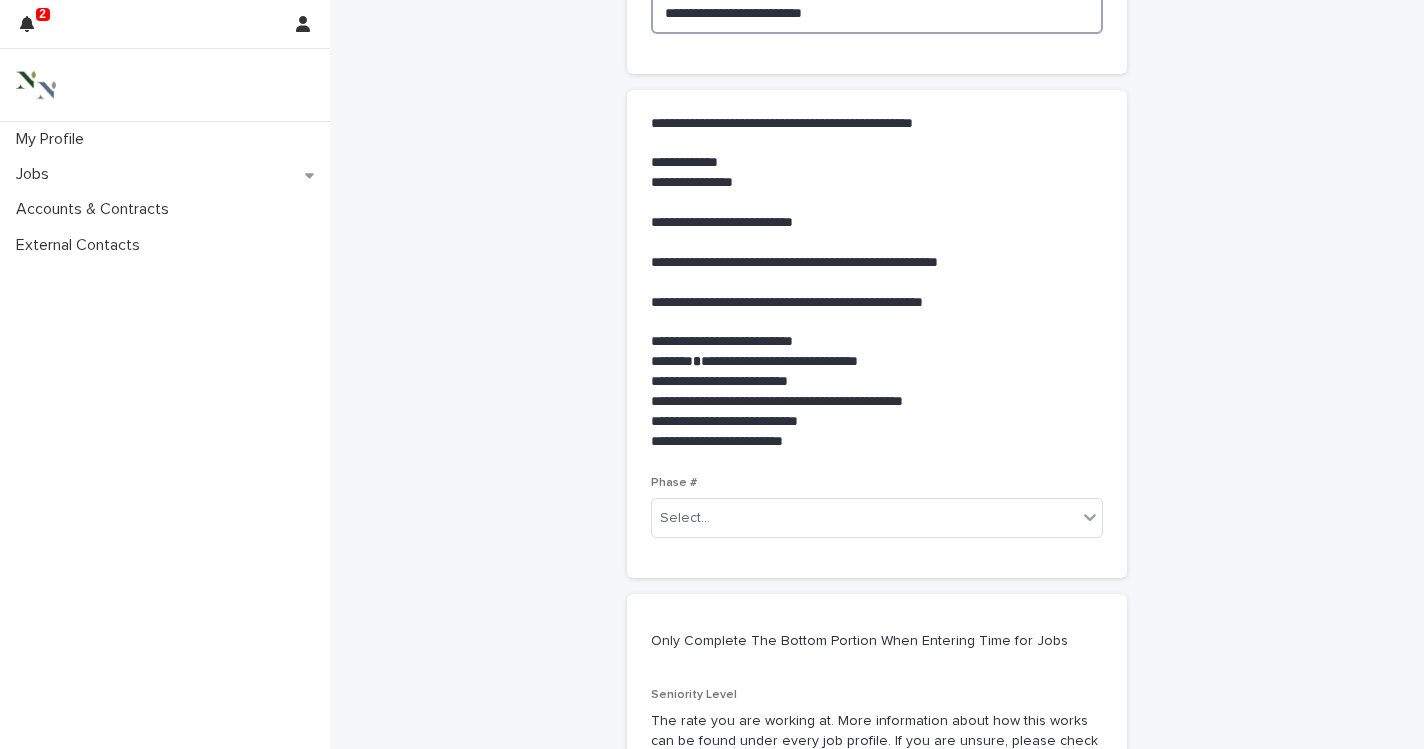 scroll, scrollTop: 620, scrollLeft: 0, axis: vertical 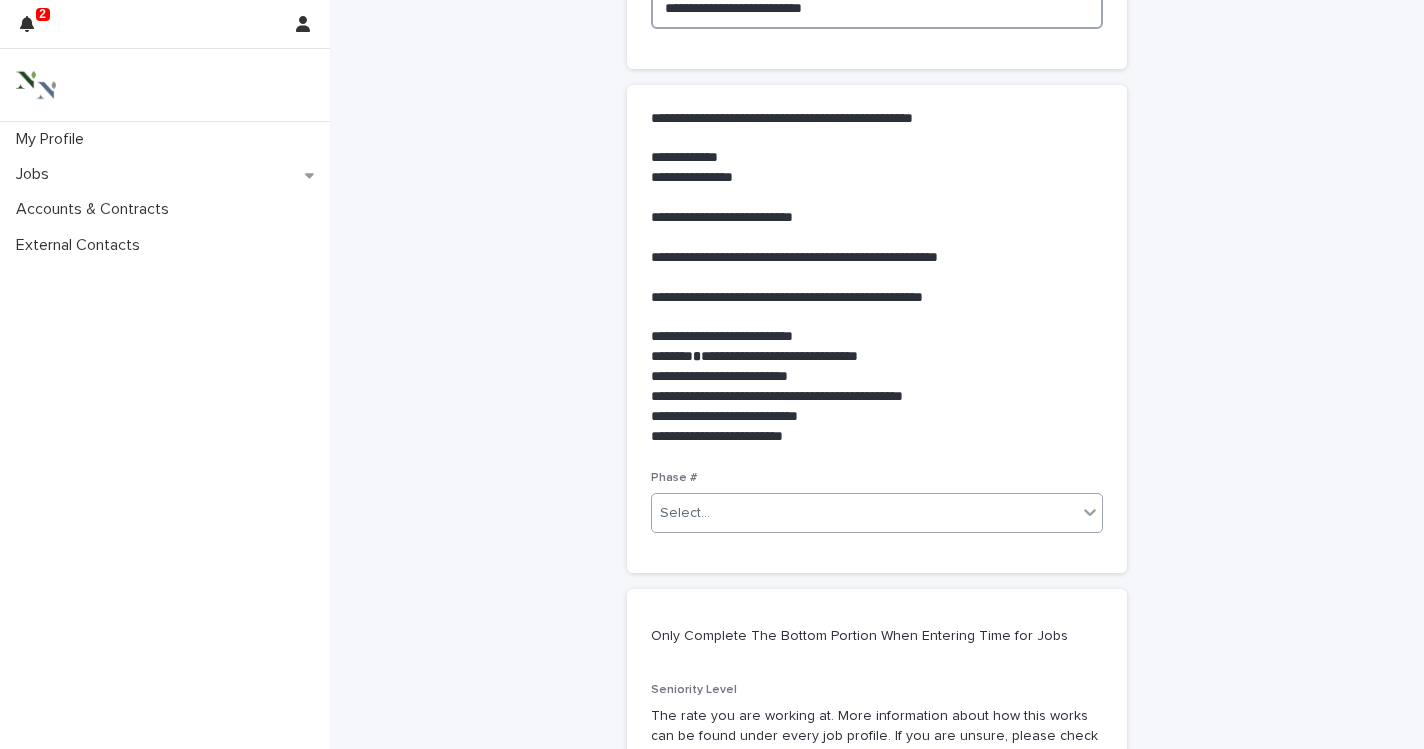 type on "**********" 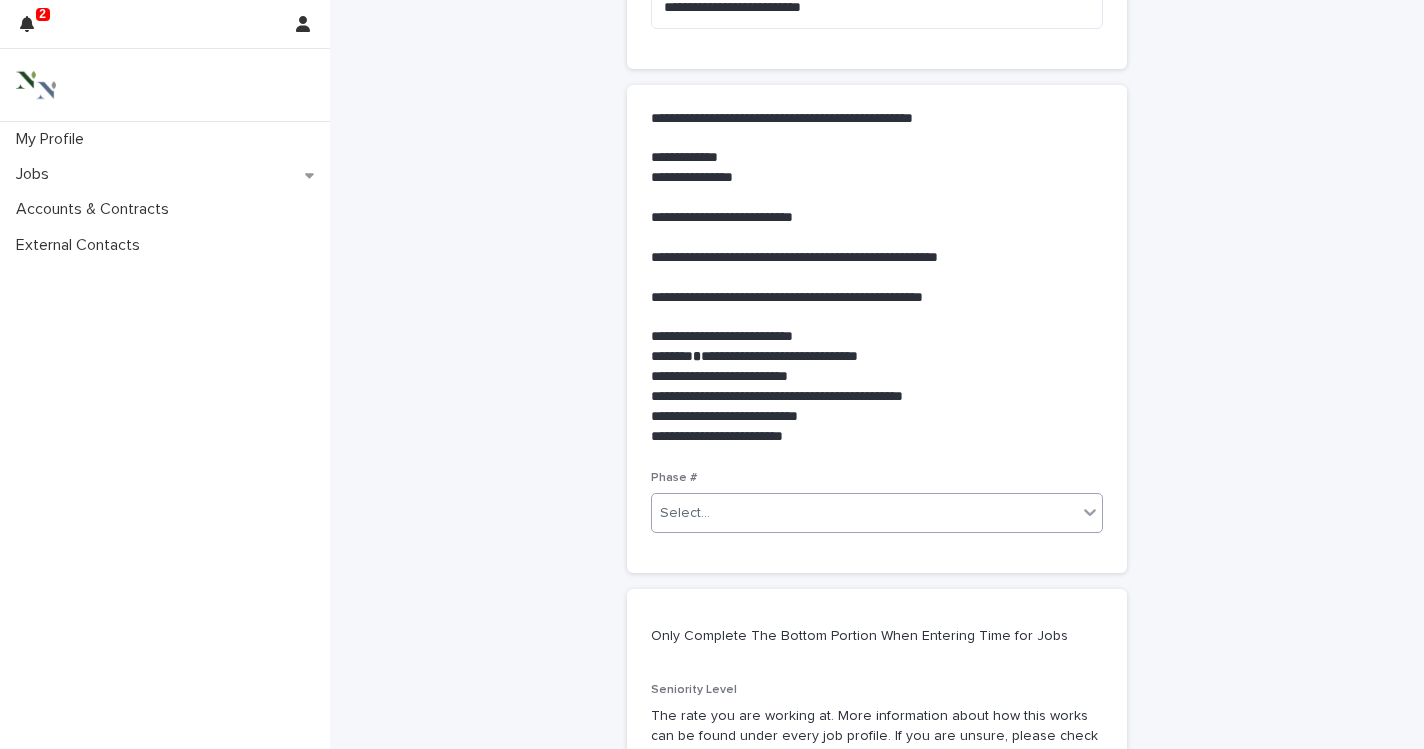 click on "Select..." at bounding box center [685, 513] 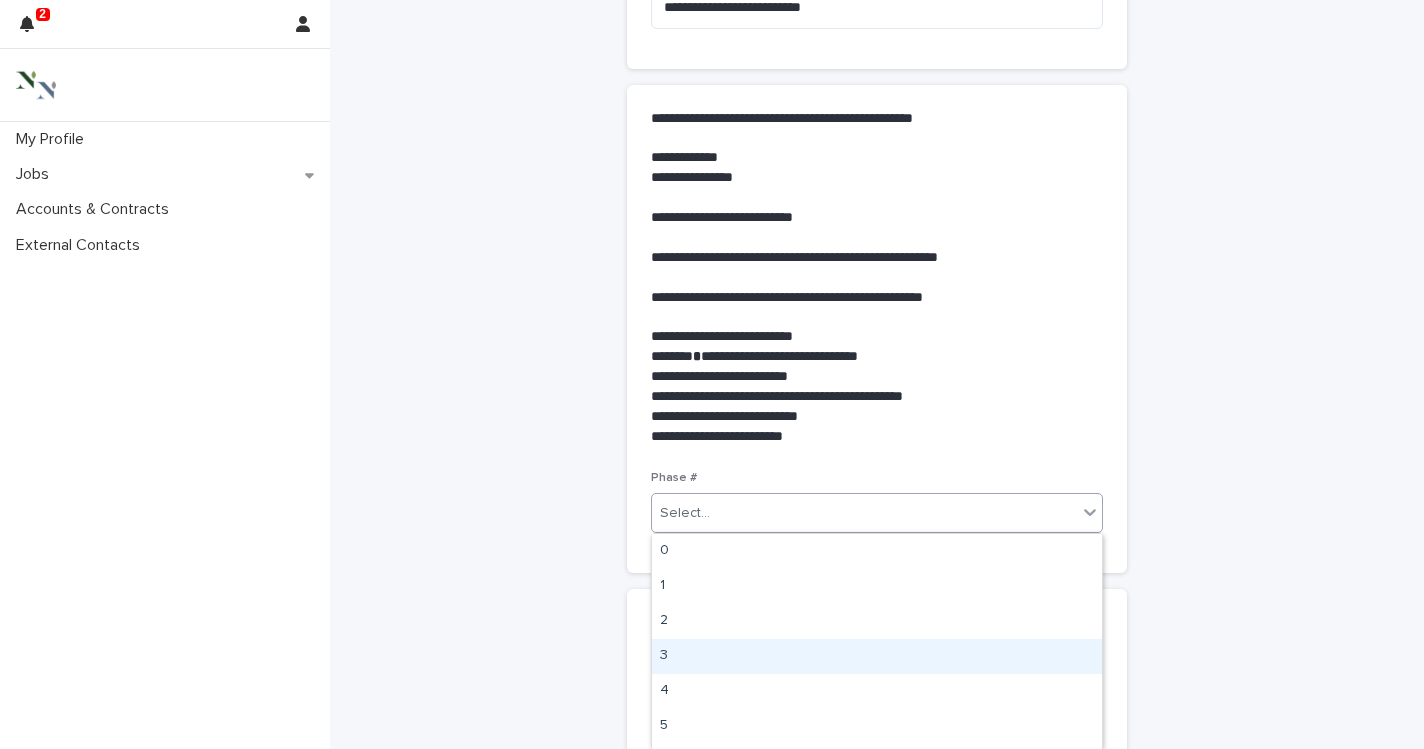 scroll, scrollTop: 99, scrollLeft: 0, axis: vertical 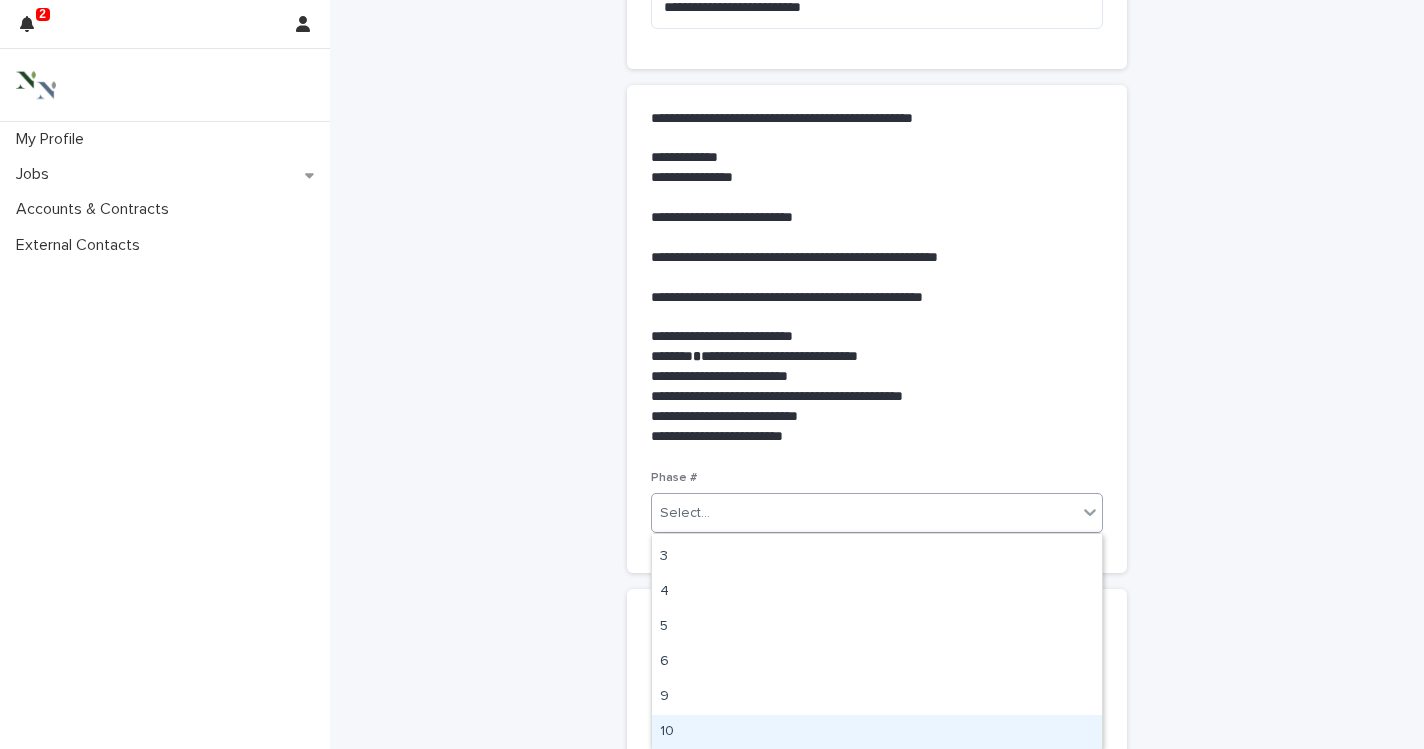 click on "10" at bounding box center [877, 732] 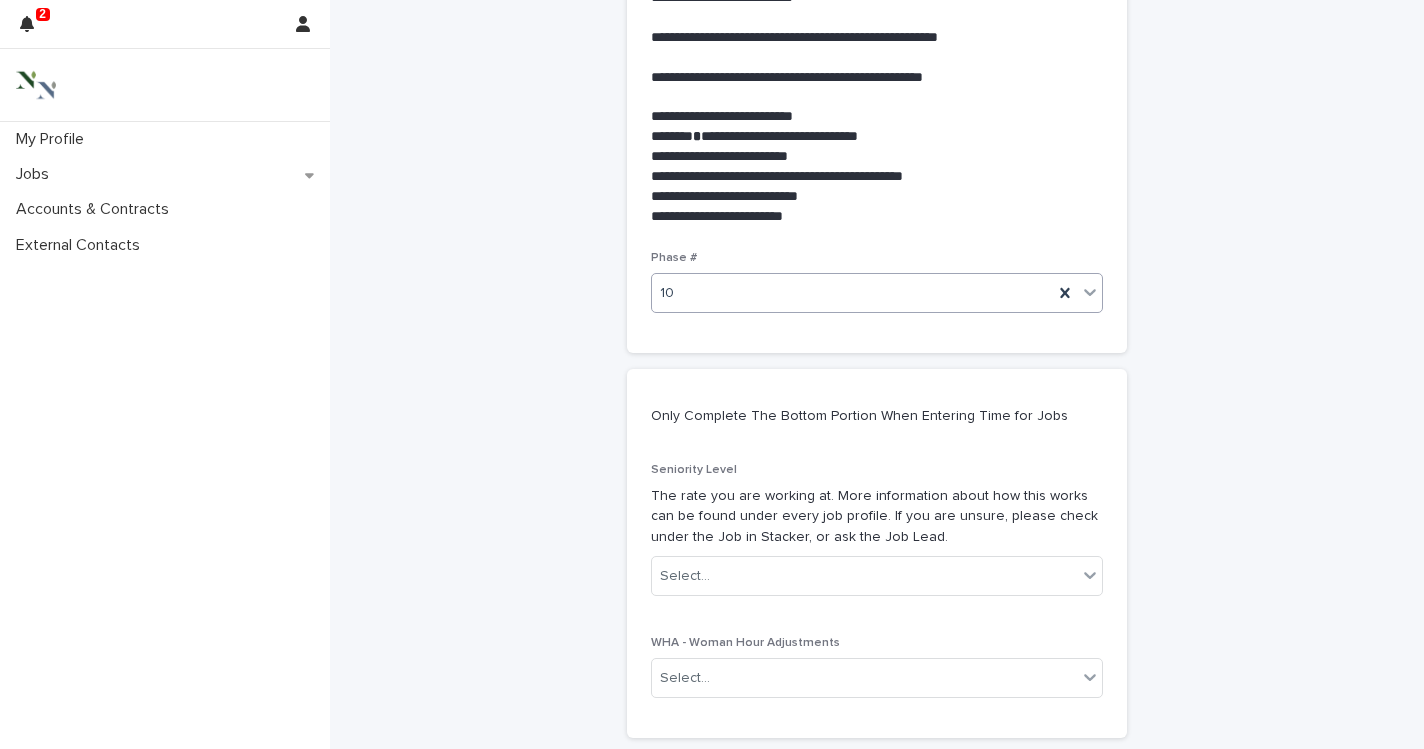 scroll, scrollTop: 1034, scrollLeft: 0, axis: vertical 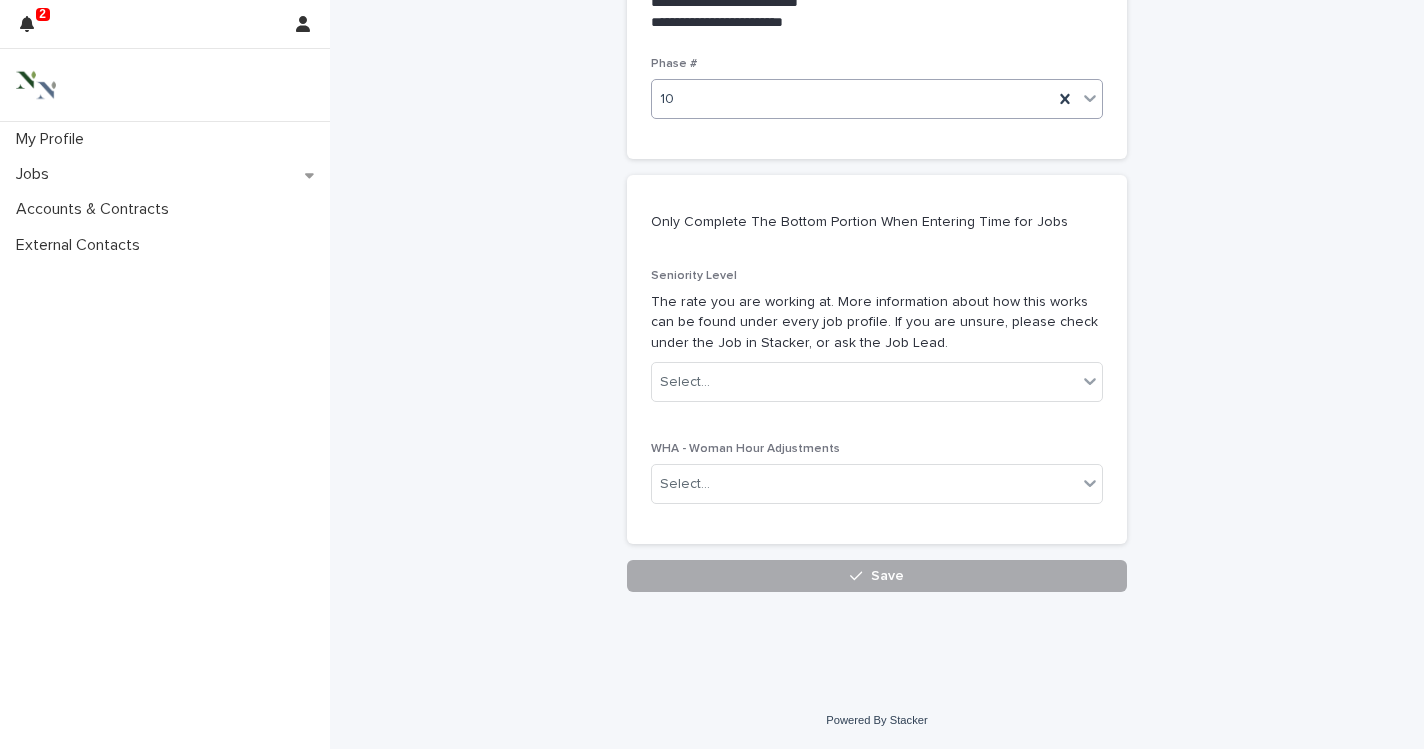 click on "Save" at bounding box center (877, 576) 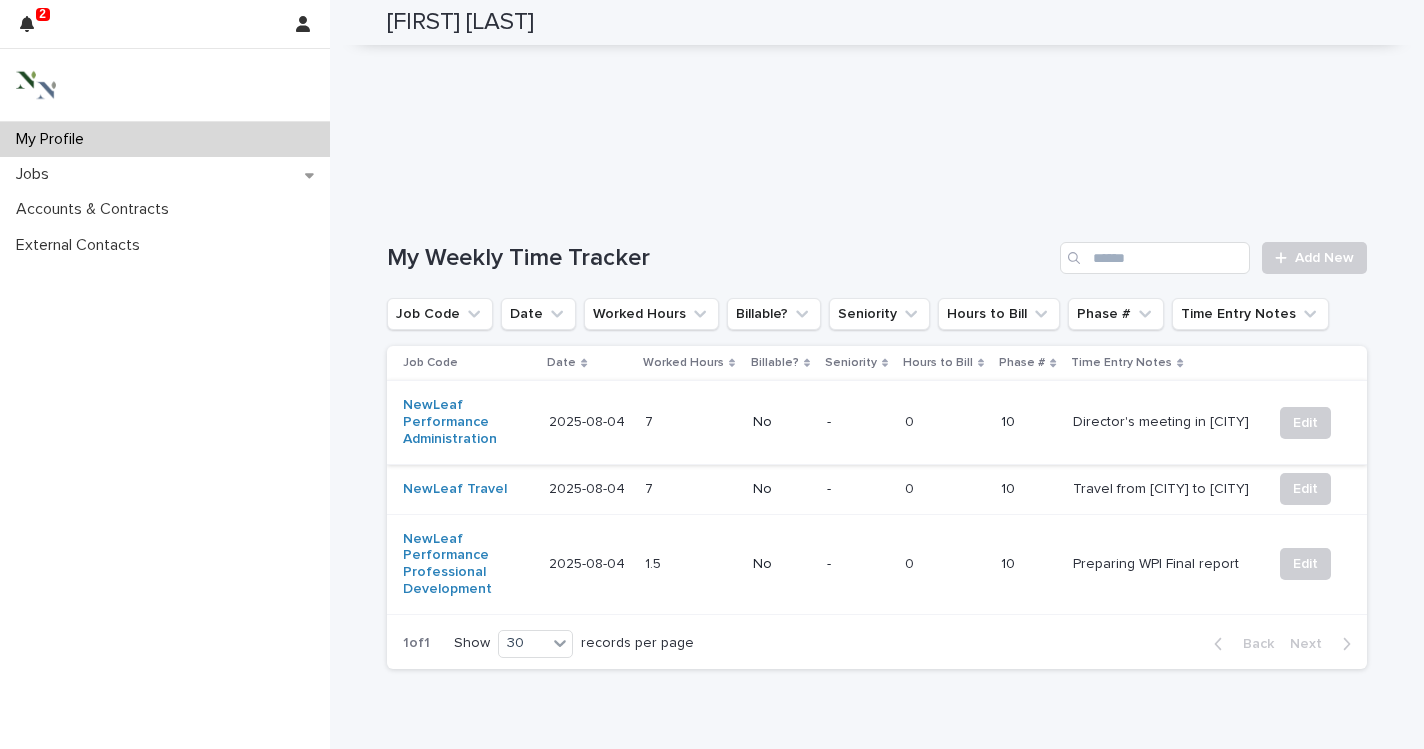 scroll, scrollTop: 562, scrollLeft: 0, axis: vertical 